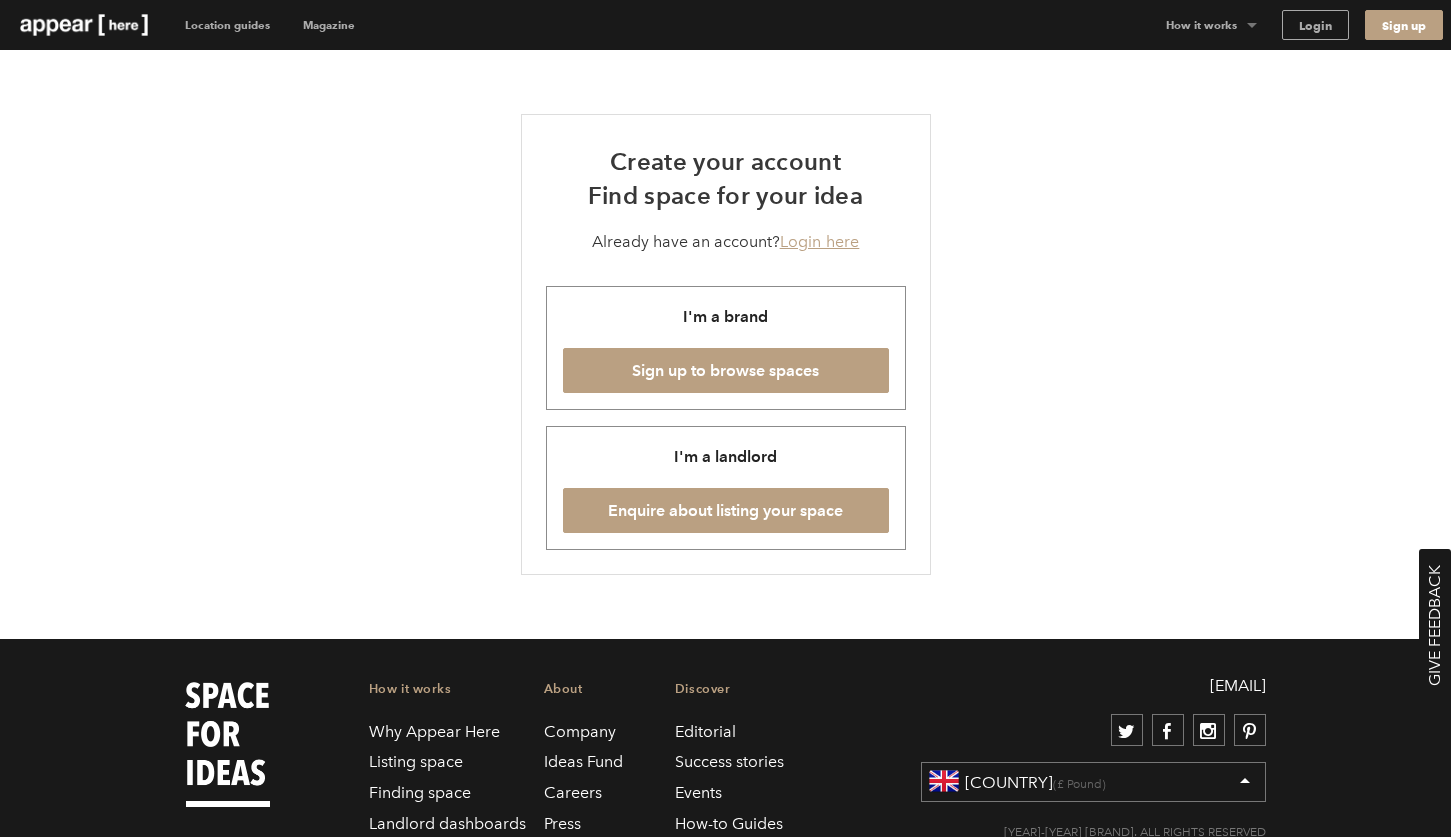 scroll, scrollTop: 0, scrollLeft: 0, axis: both 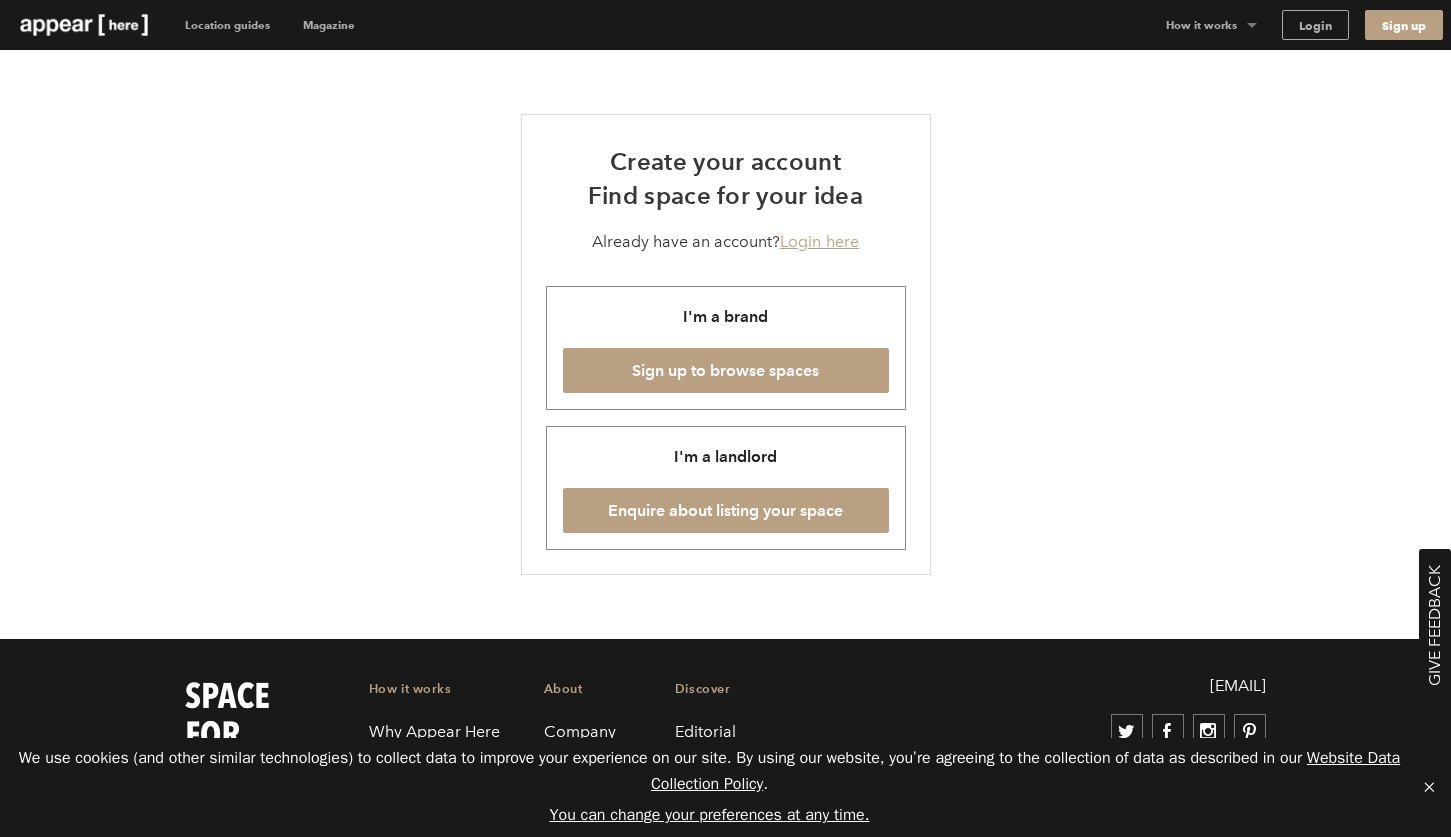 click at bounding box center (84, 25) 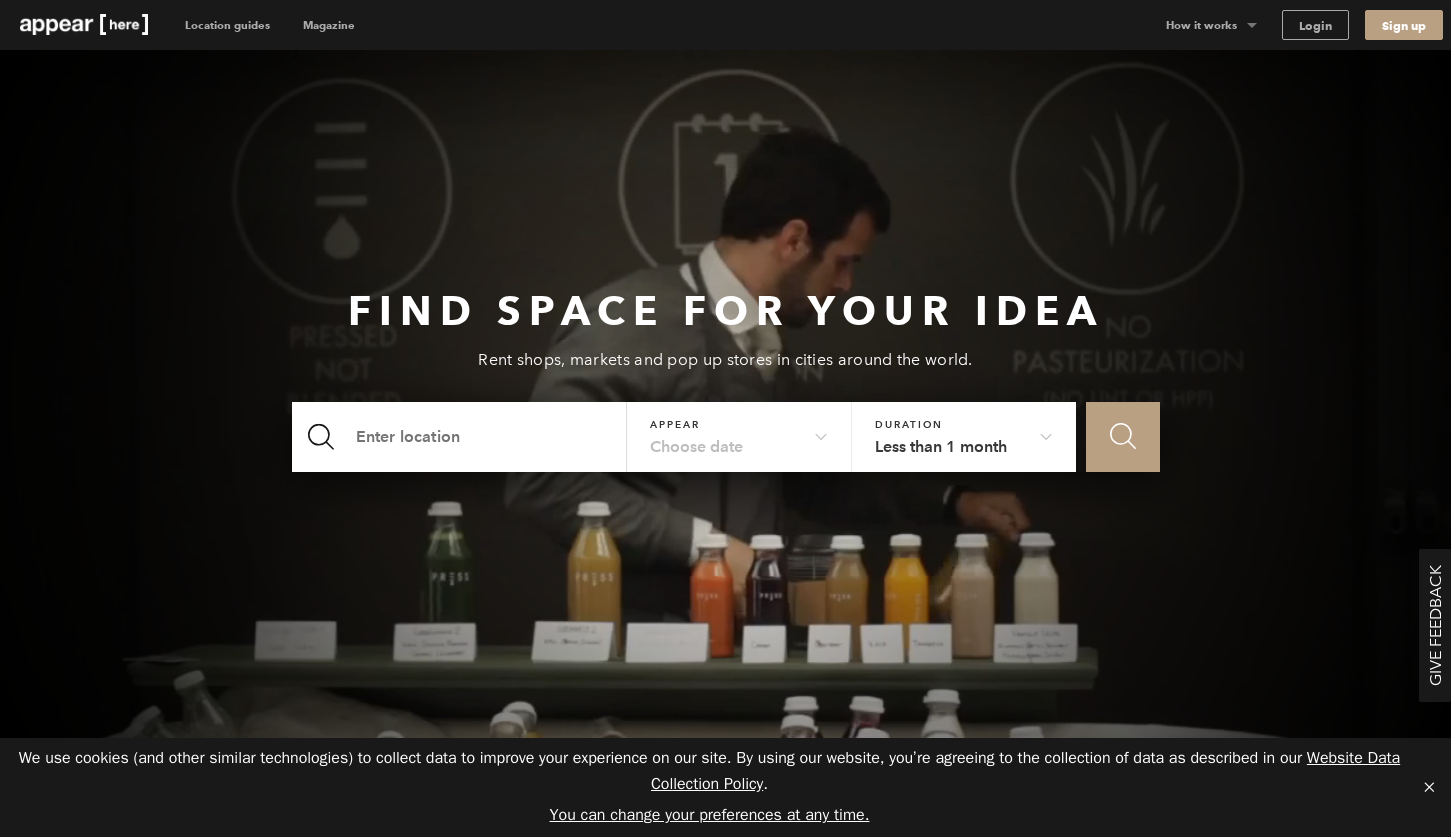 scroll, scrollTop: 0, scrollLeft: 0, axis: both 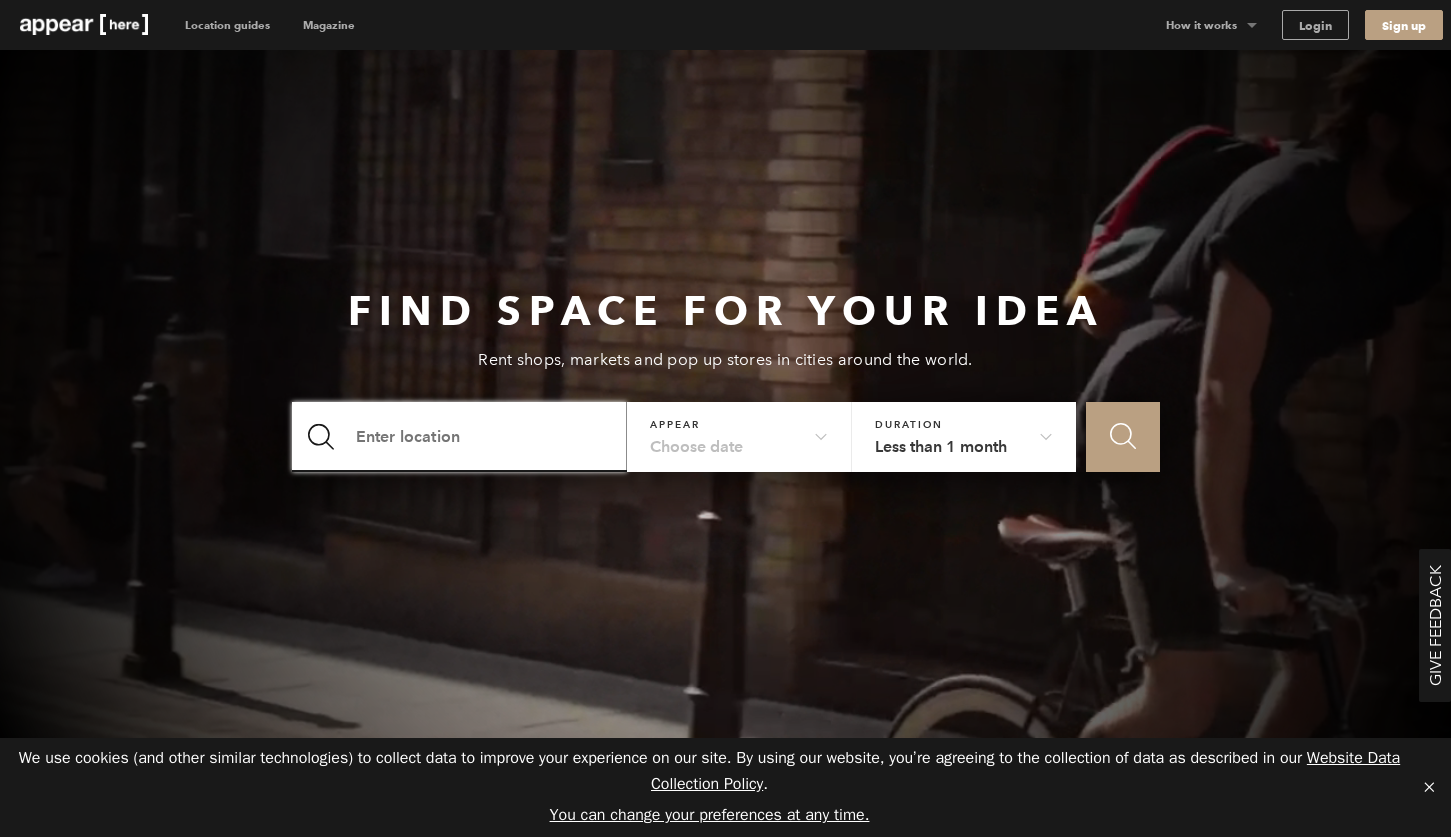 click at bounding box center (460, 437) 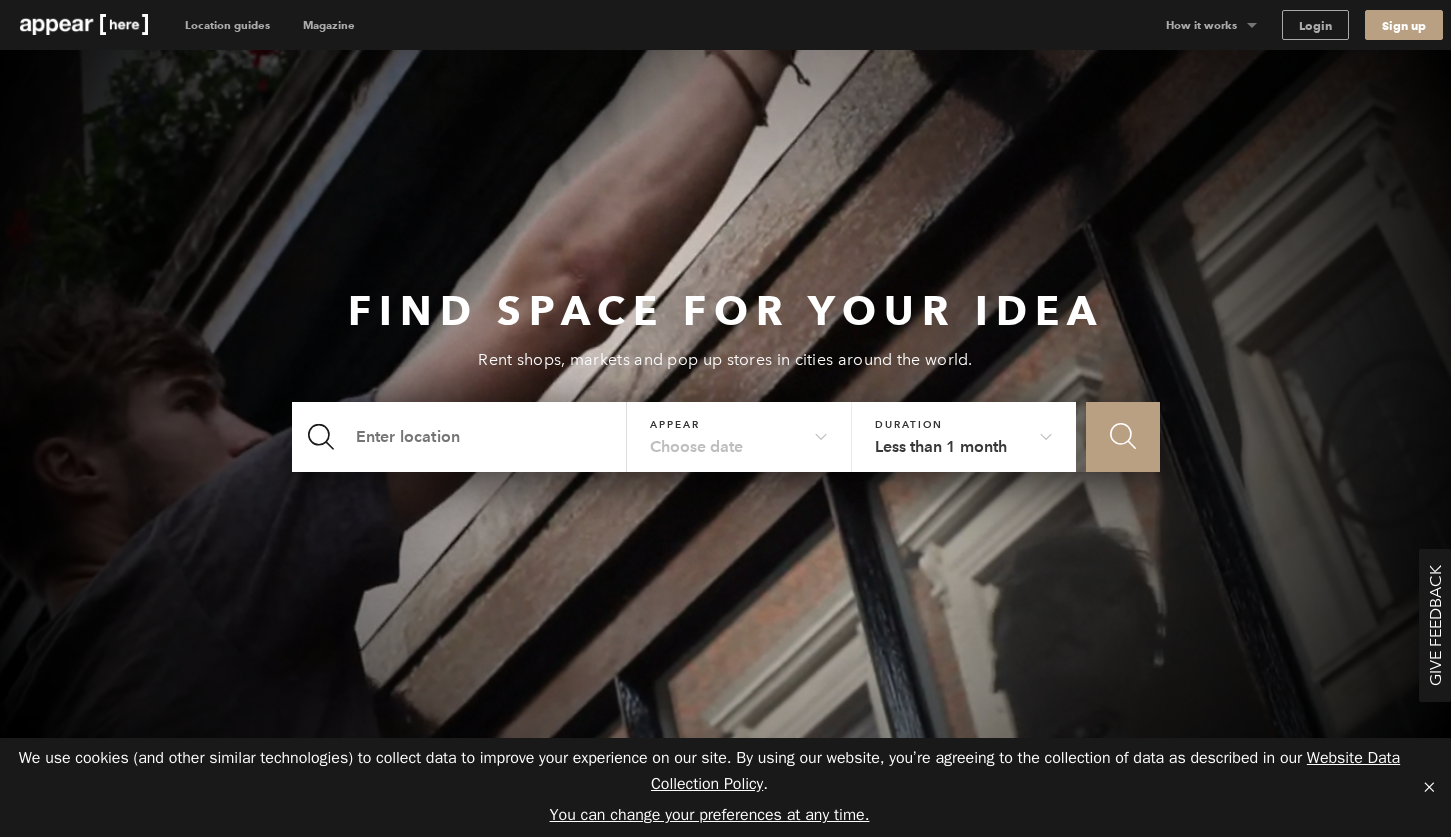 click on "Choose date" at bounding box center (739, 431) 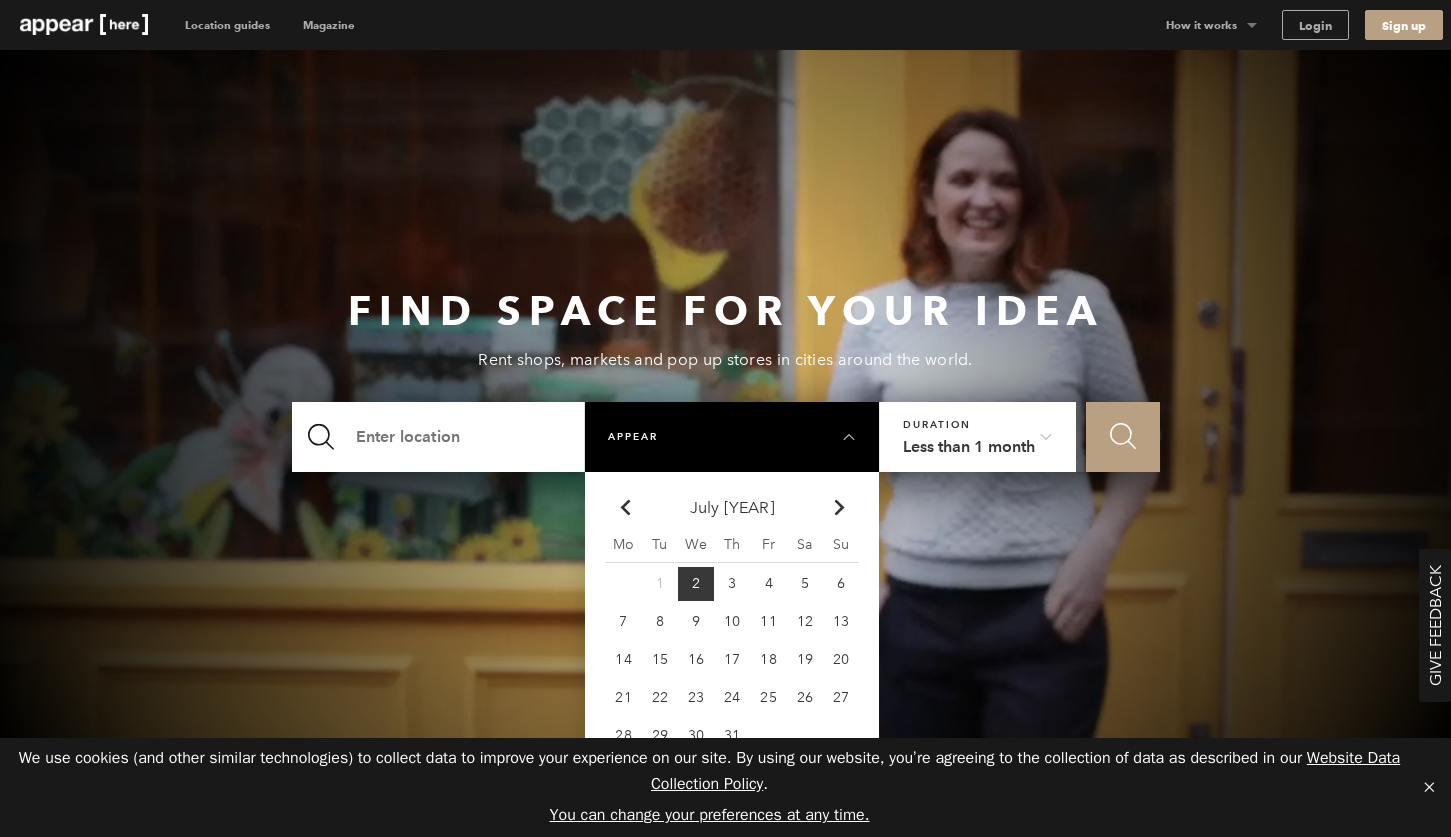 click on "Chevron-up Go to previous month July 2025 Chevron-up Go to next month Mo Tu We Th Fr Sa Su   1 2 3 4 5 6 7 8 9 10 11 12 13 14 15 16 17 18 19 20 21 22 23 24 25 26 27 28 29 30 31" at bounding box center (732, 639) 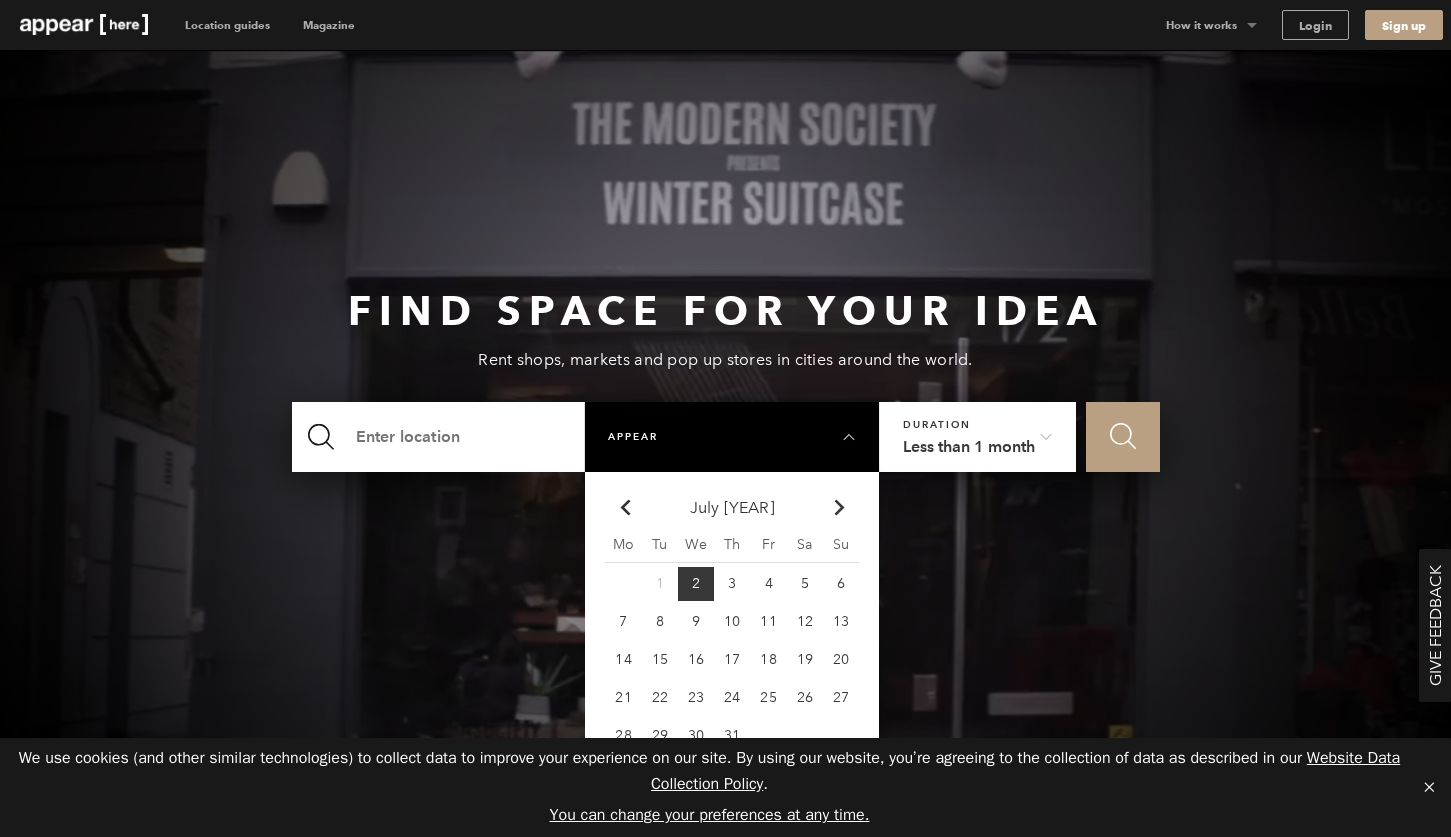 click on "Chevron-up Go to next month" at bounding box center (841, 508) 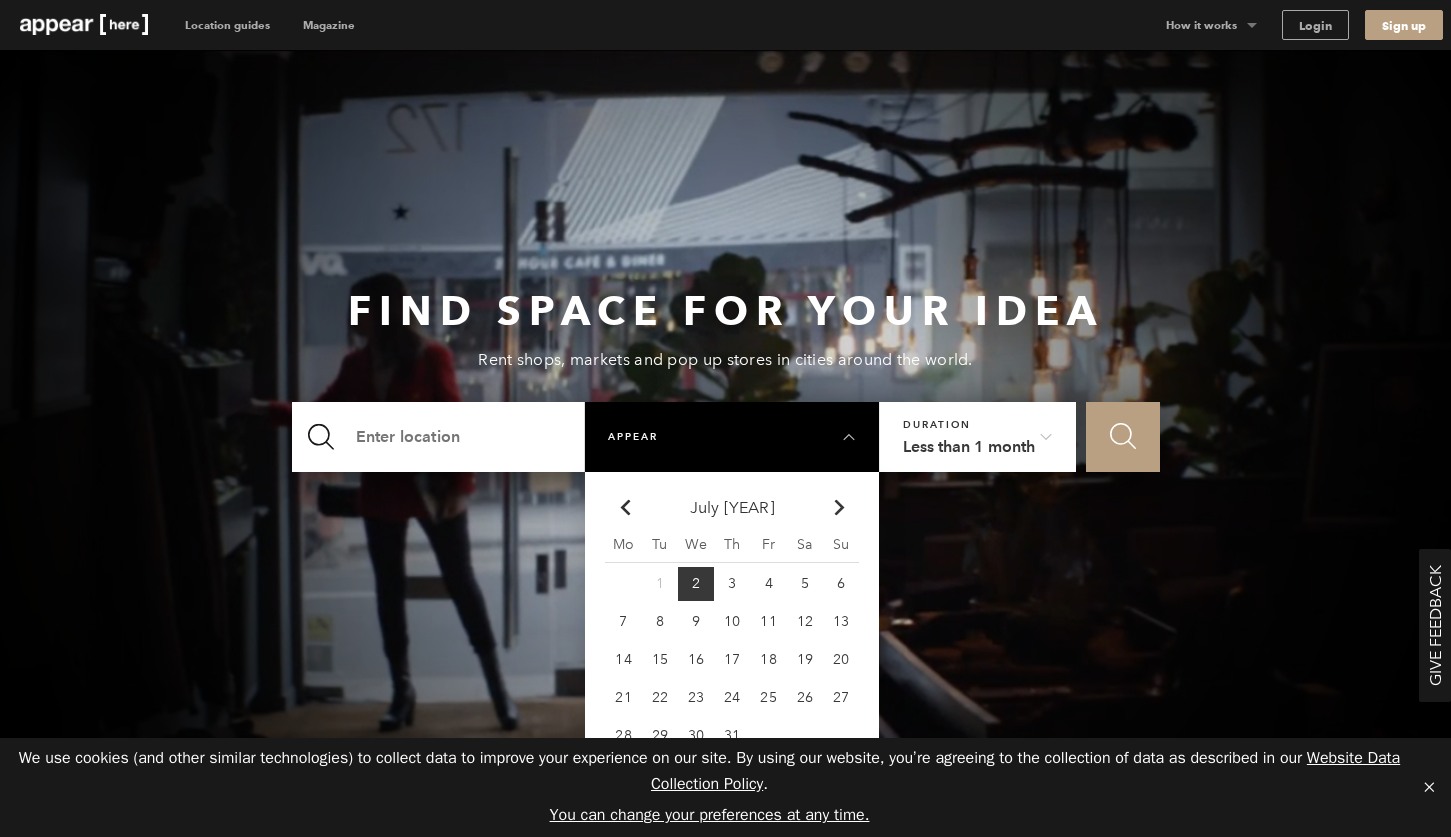 click on "Chevron-up Go to next month" at bounding box center (841, 508) 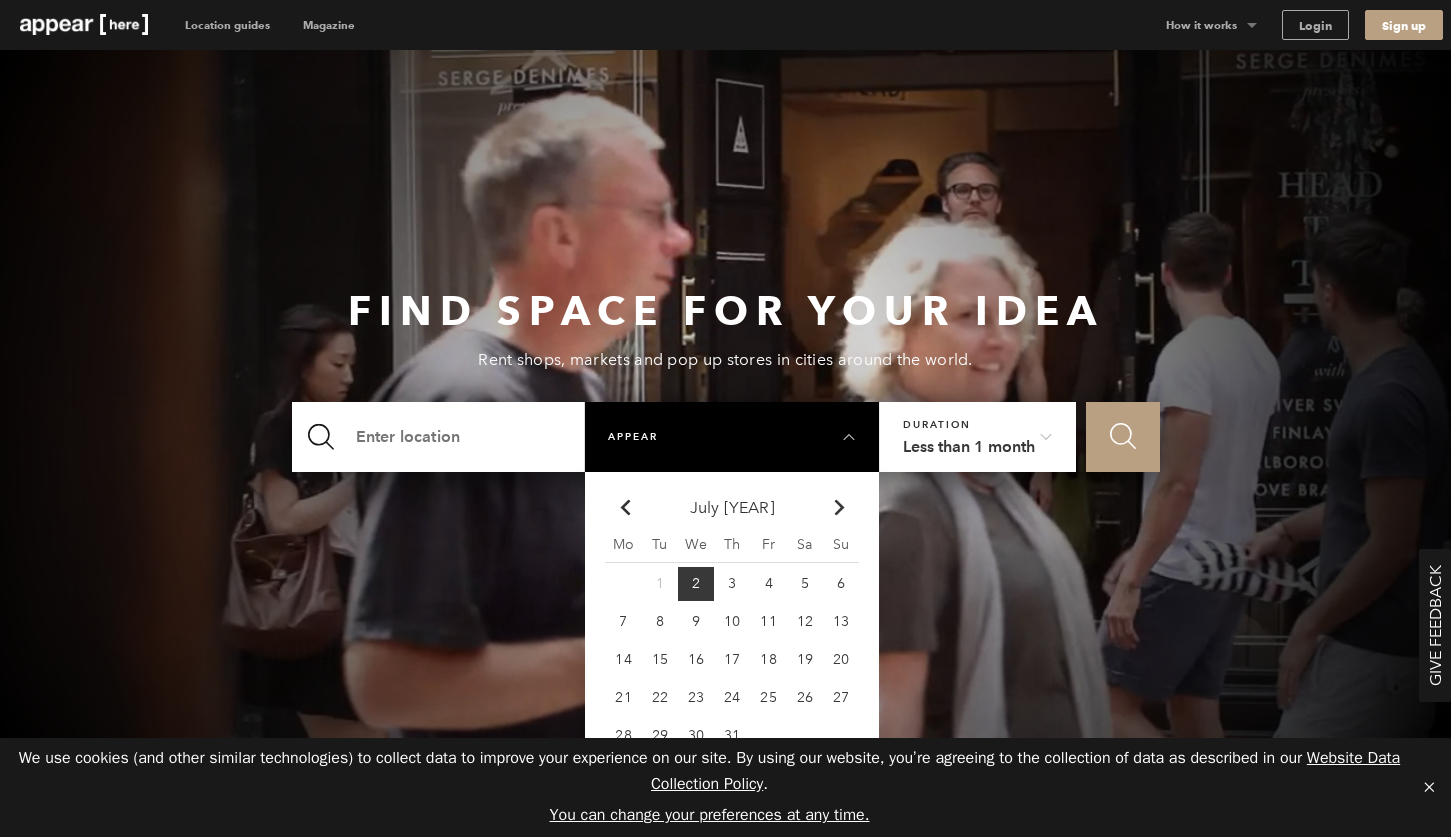 click on "Chevron-up" at bounding box center [840, 507] 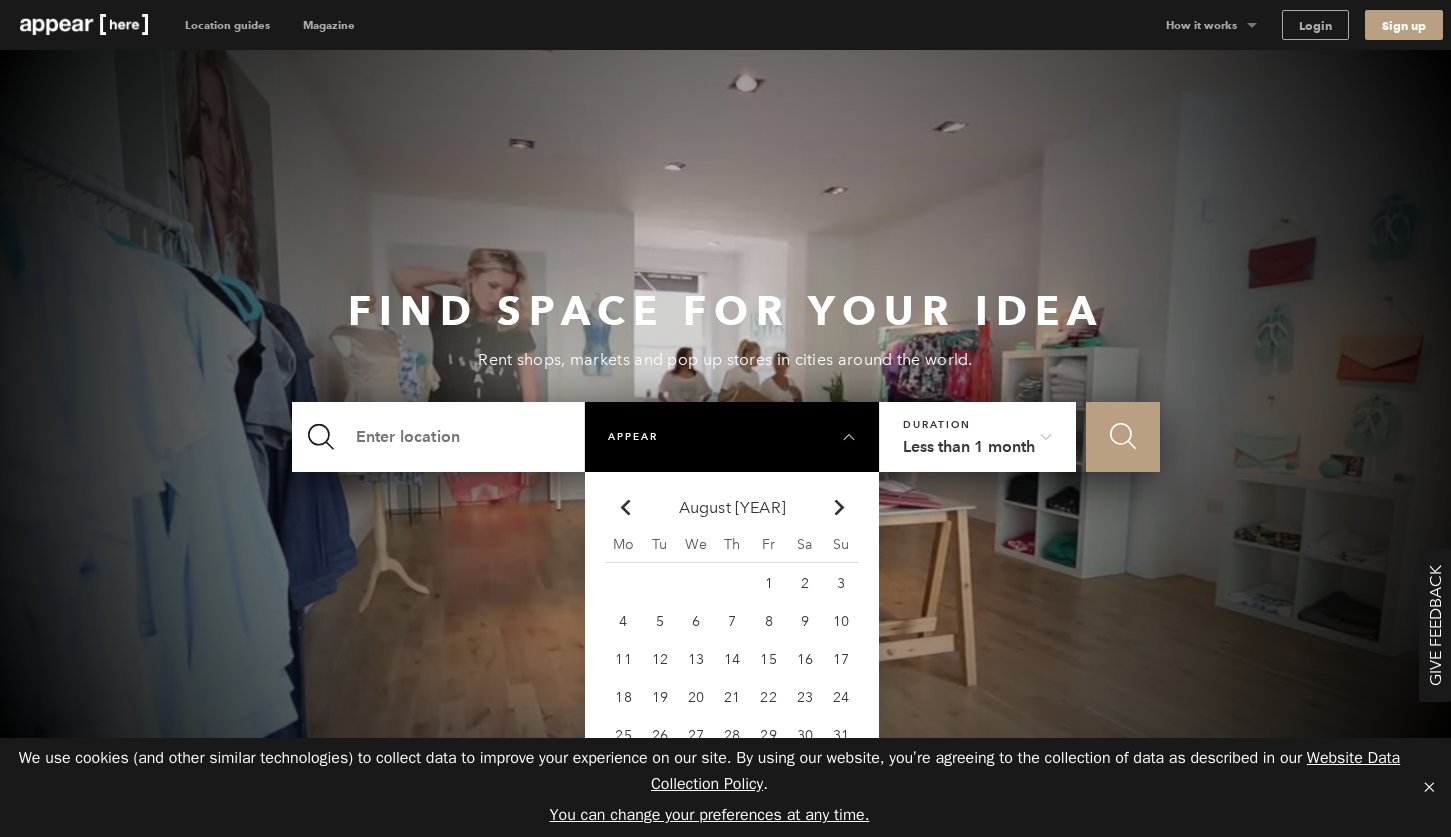 click on "Chevron-up" at bounding box center (840, 507) 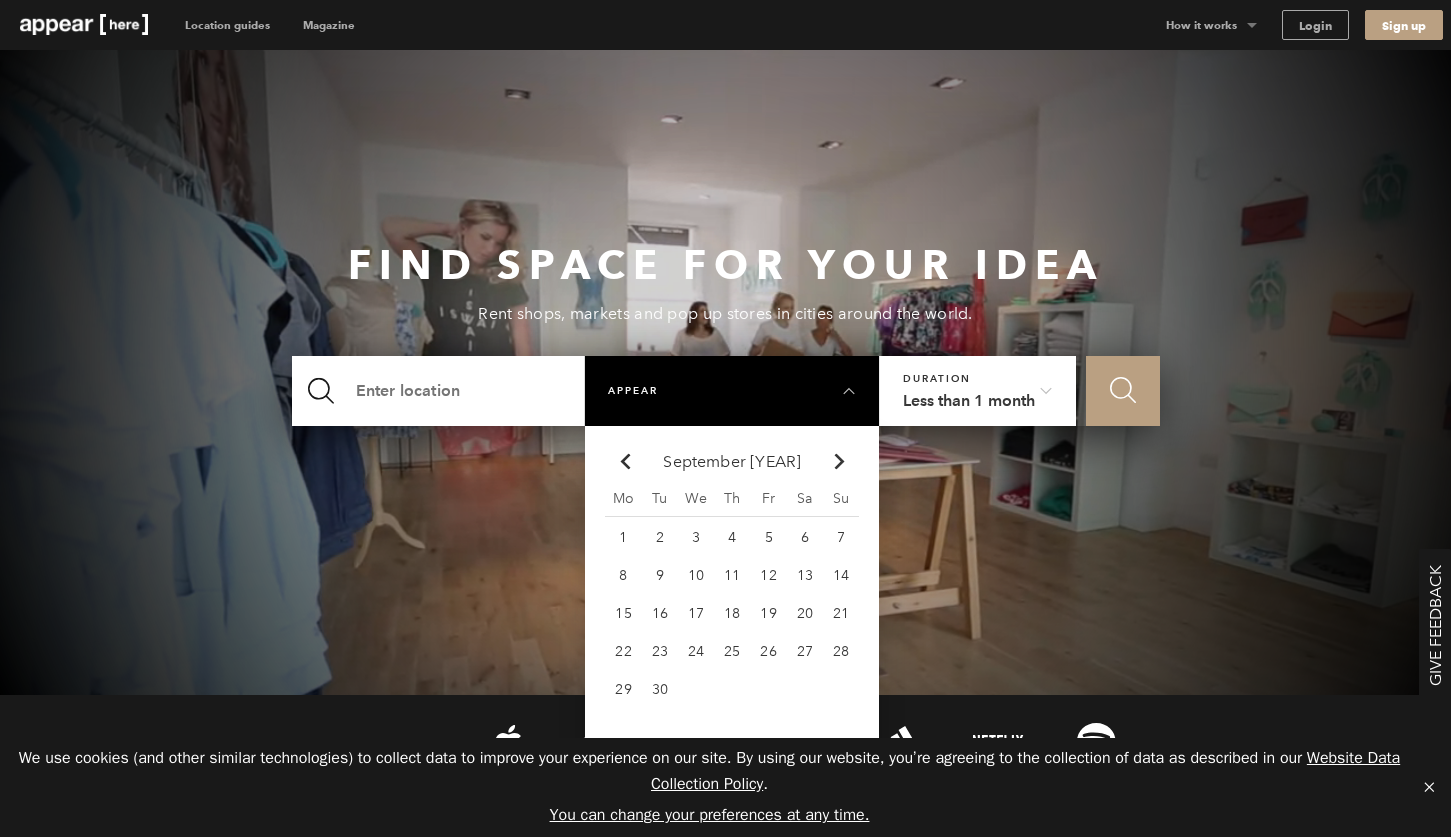 scroll, scrollTop: 50, scrollLeft: 0, axis: vertical 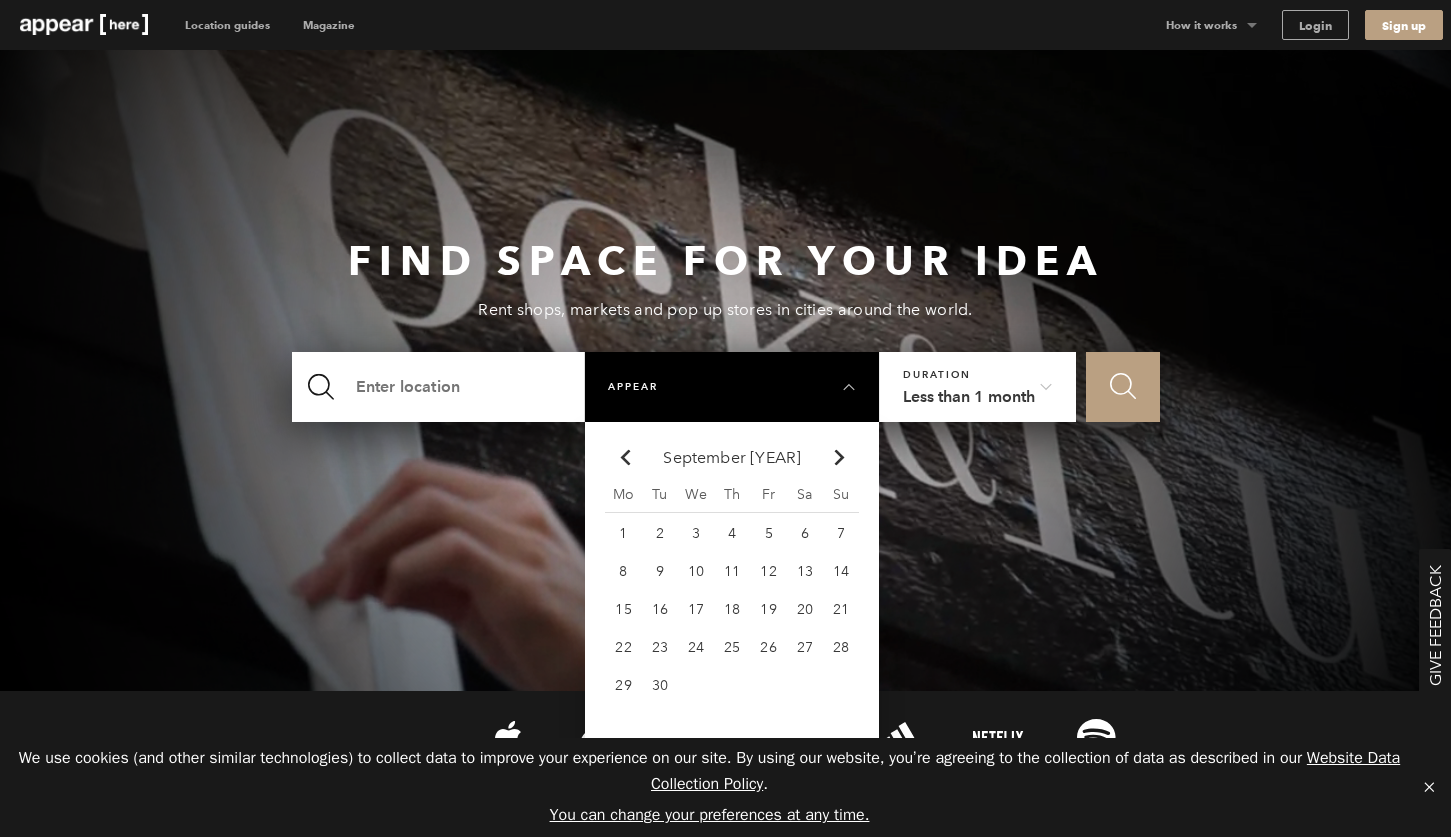 click on "Chevron-up Go to previous month" at bounding box center (623, 458) 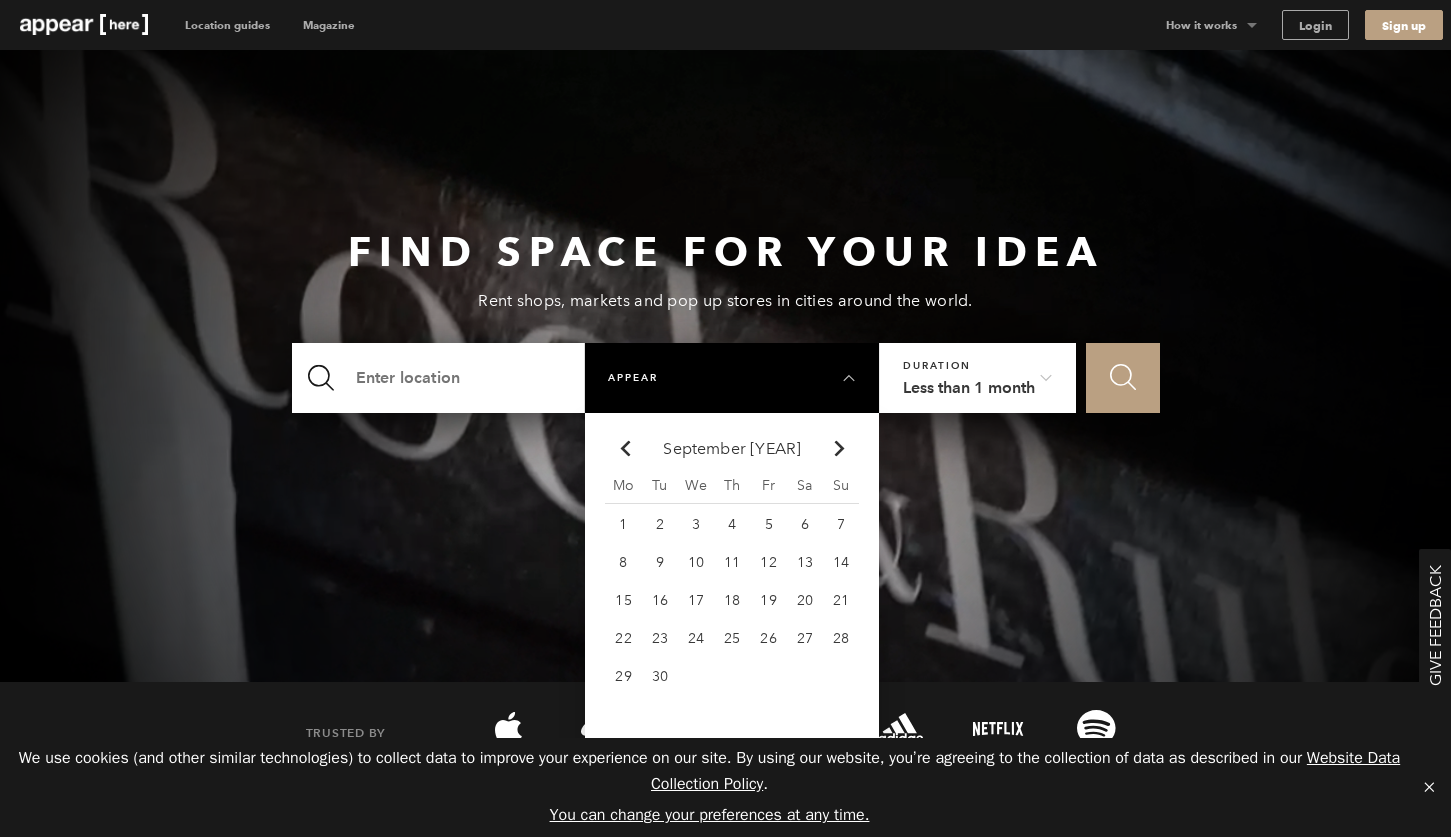 click on "17" at bounding box center [623, 524] 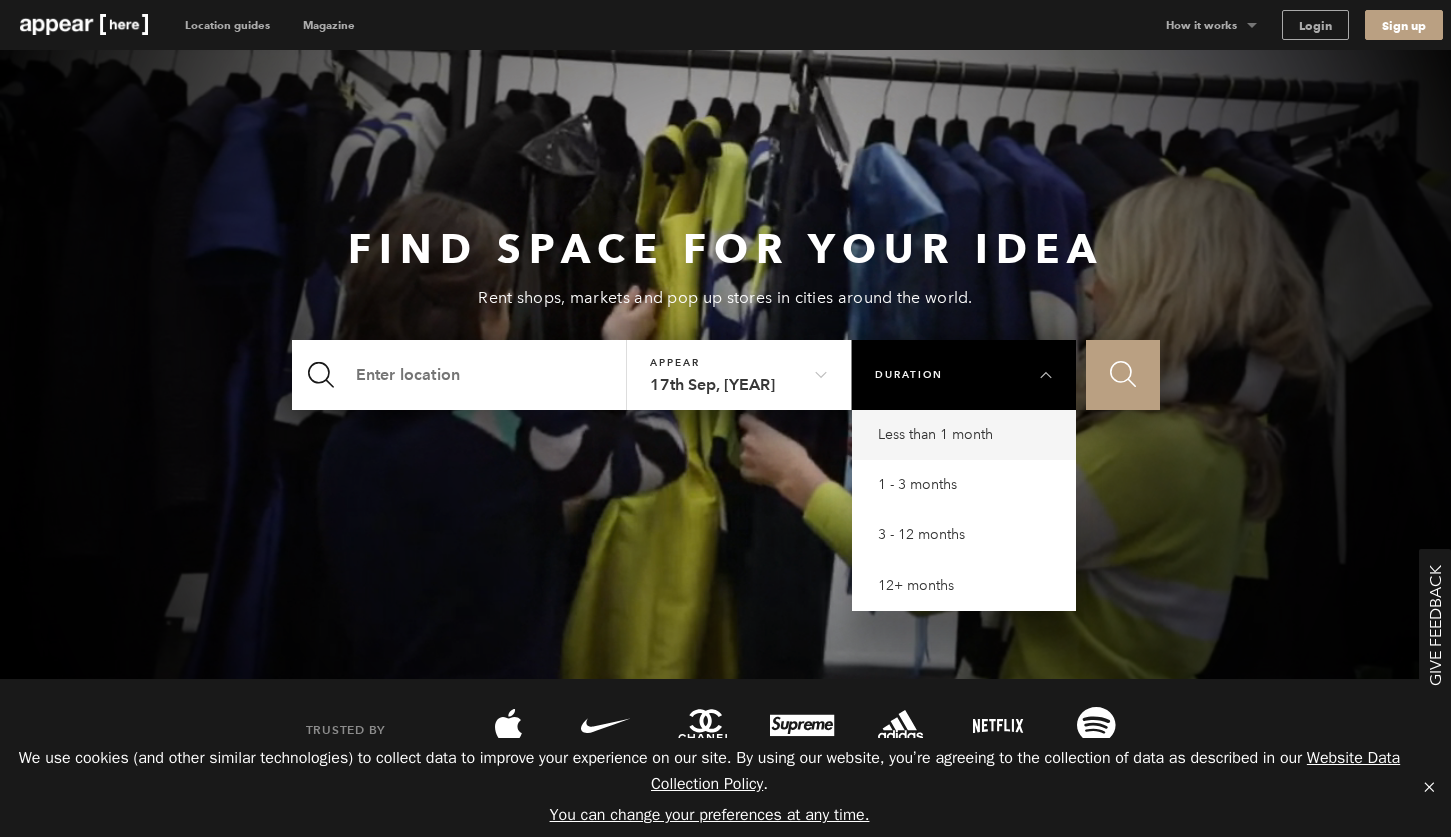 scroll, scrollTop: 62, scrollLeft: 0, axis: vertical 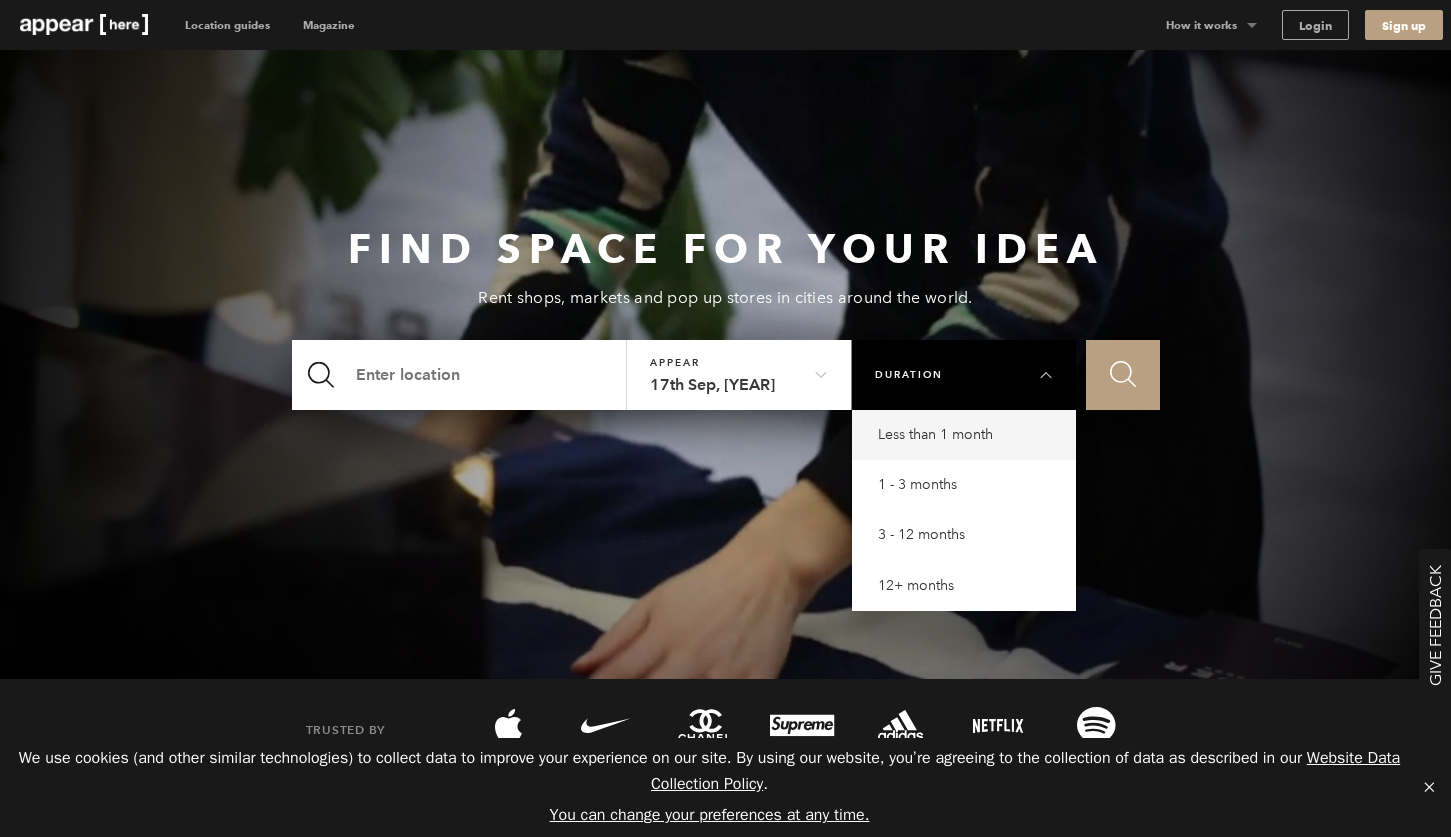 click on "Less than 1 month" at bounding box center (969, 435) 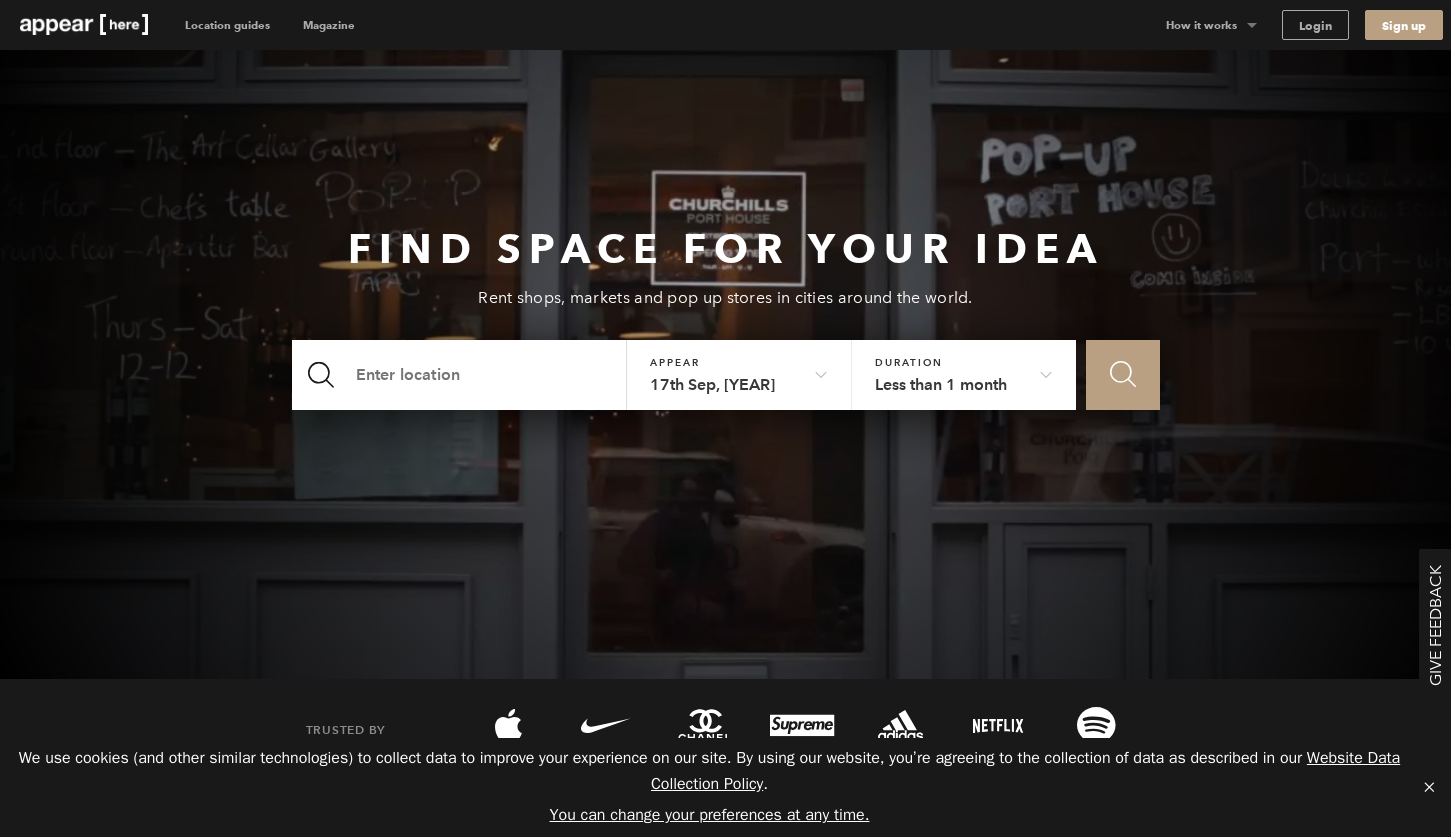 click at bounding box center [460, 409] 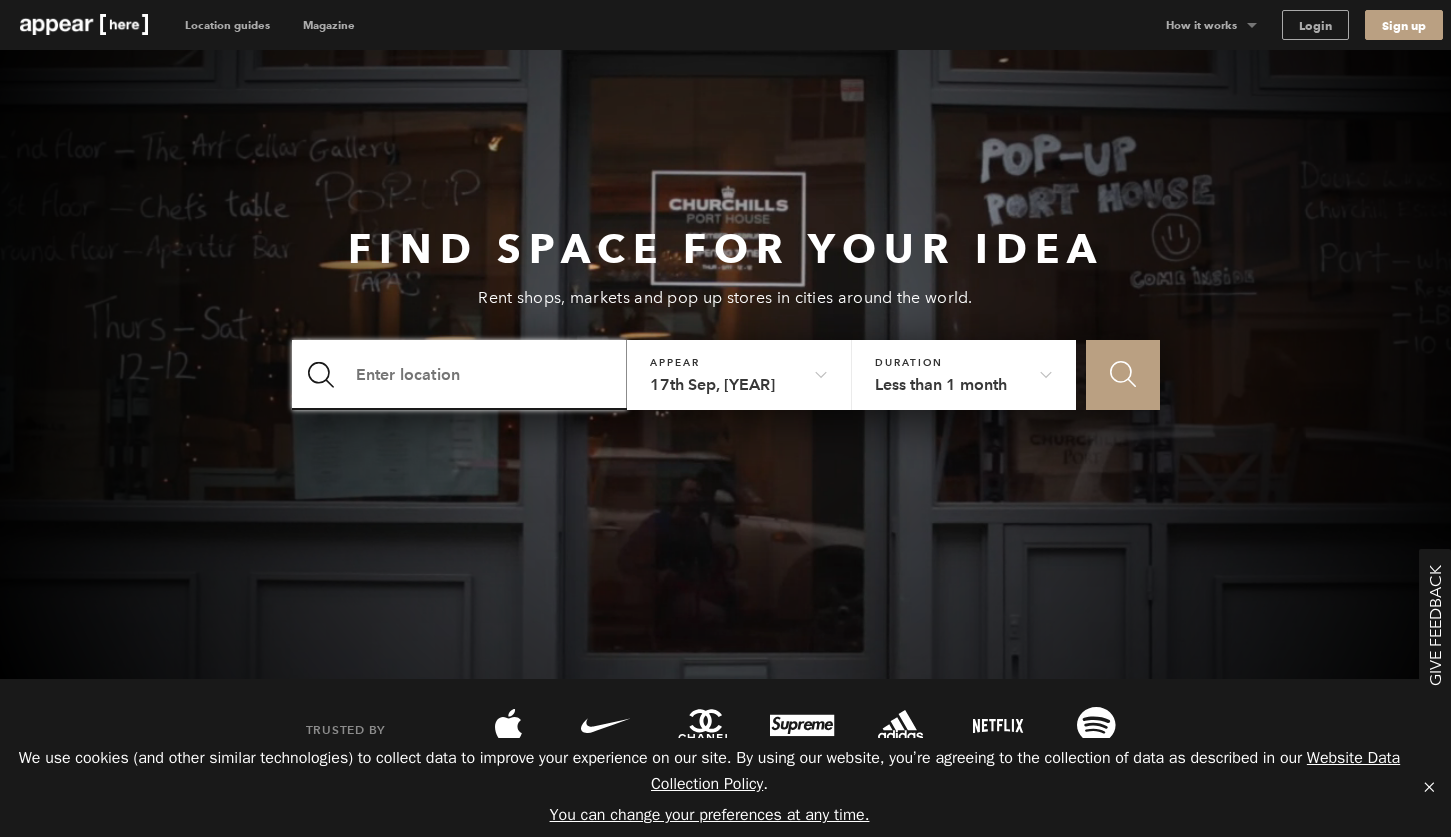 click at bounding box center [460, 375] 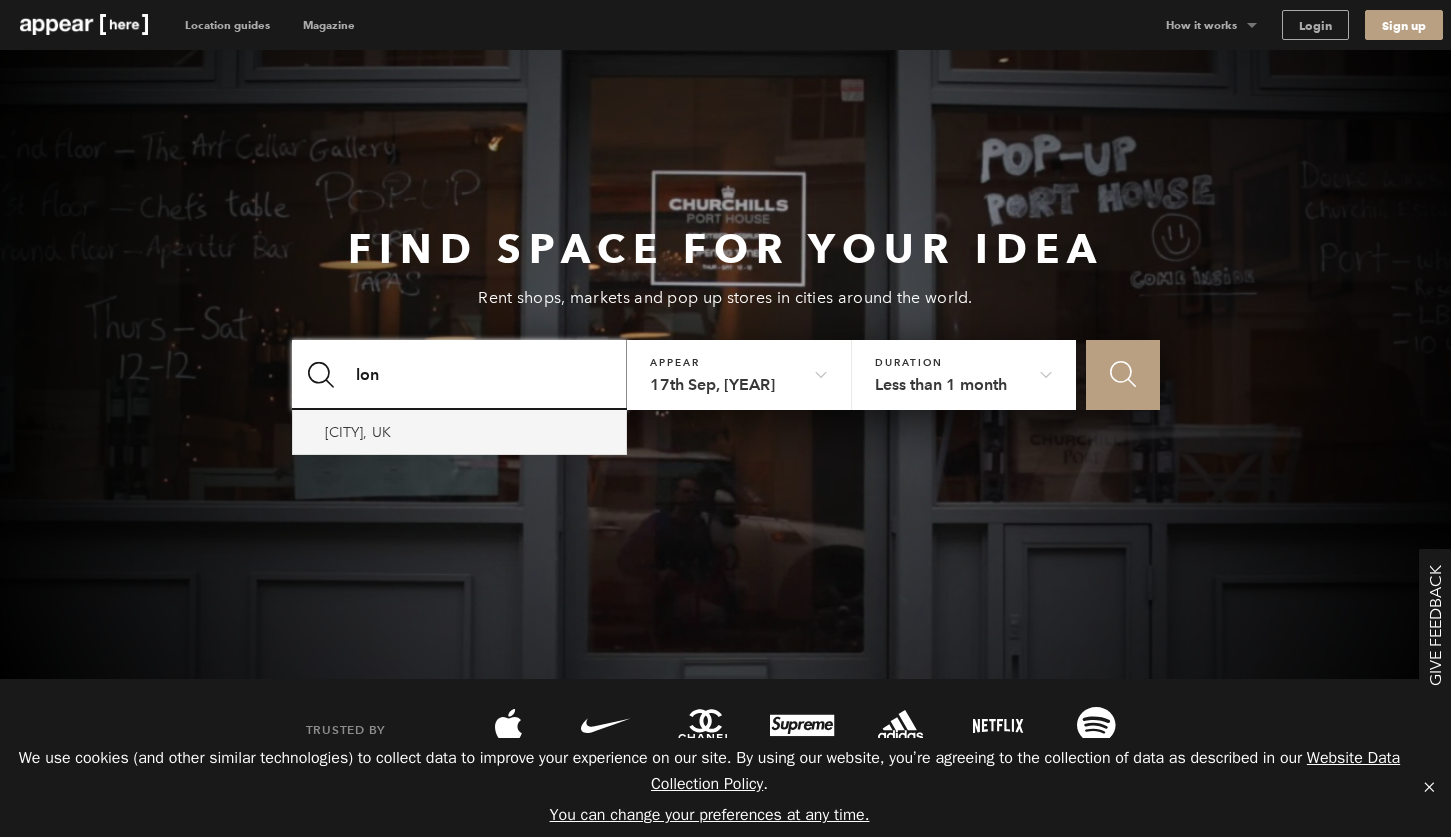 type on "lon" 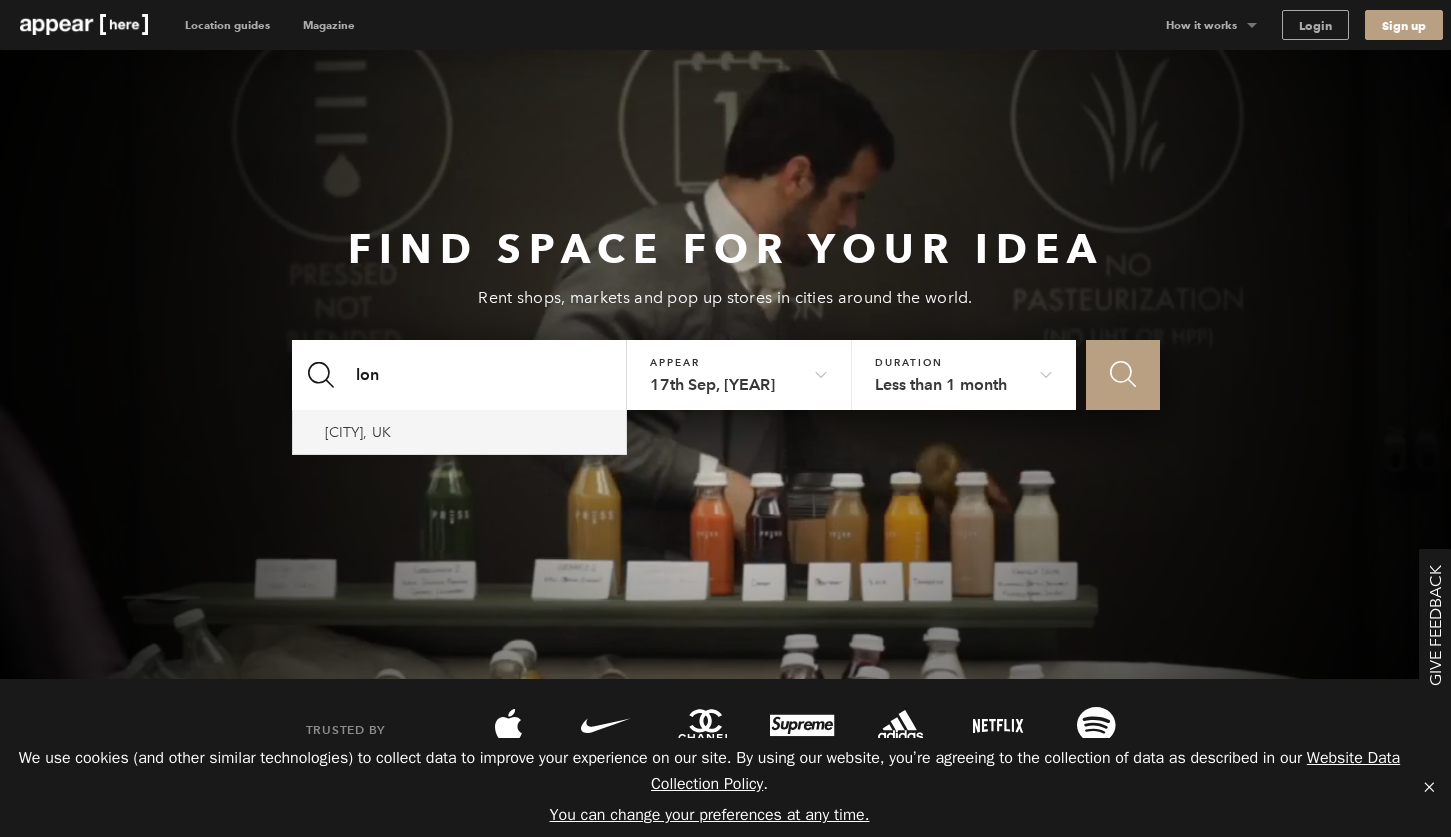 click on "London, UK" at bounding box center (460, 432) 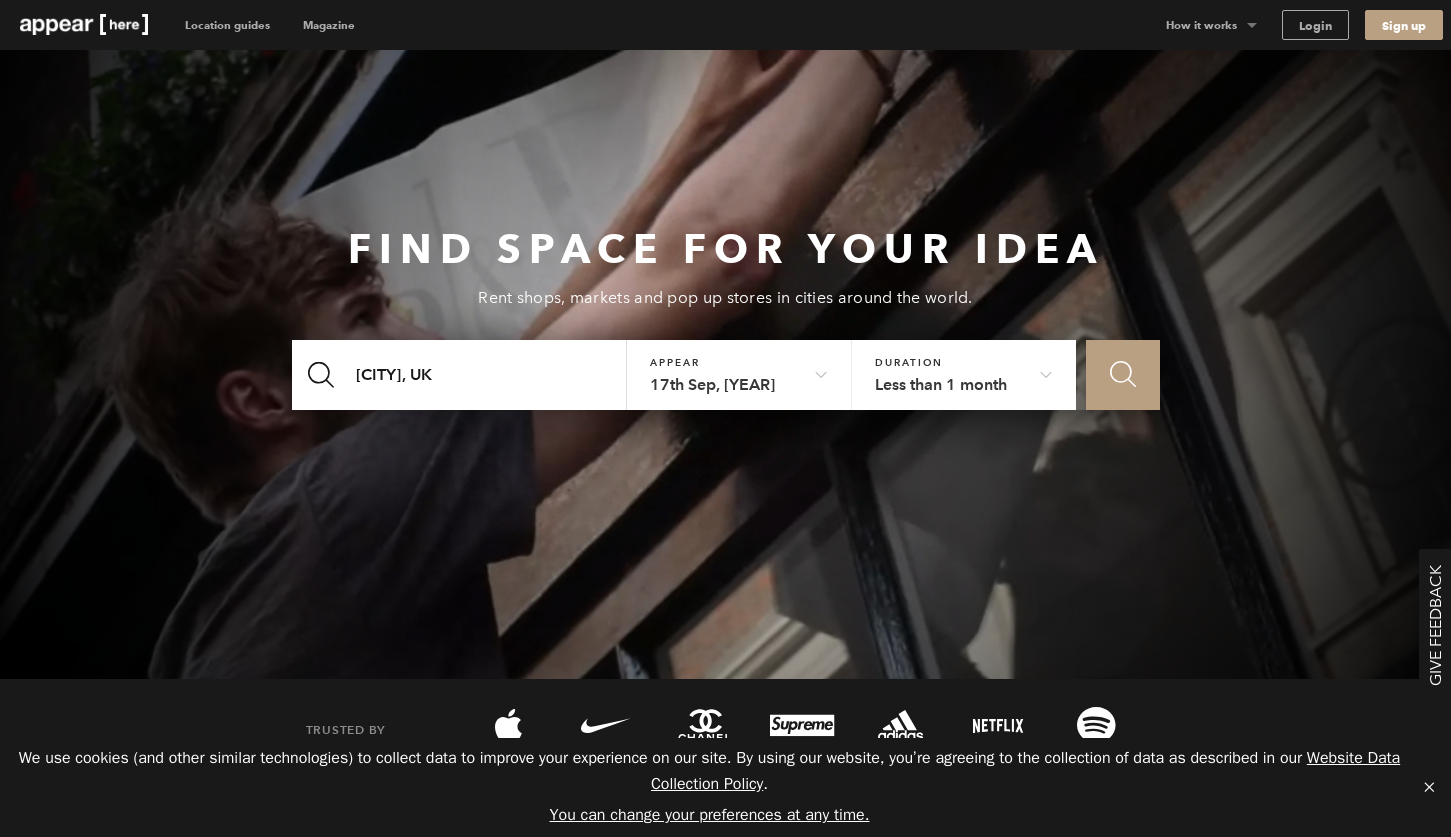 click on "Icon Search" at bounding box center (1122, 375) 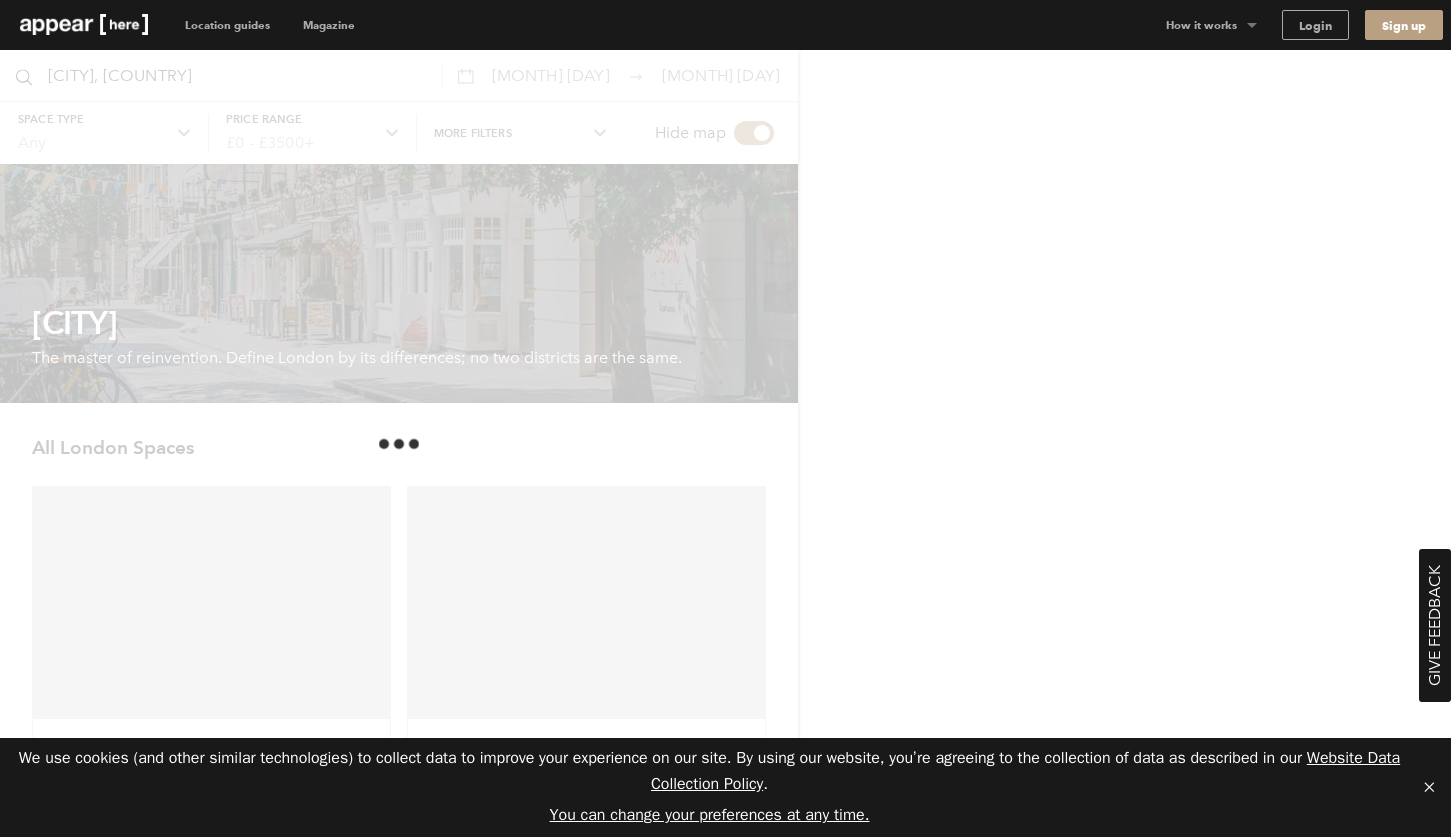 scroll, scrollTop: 0, scrollLeft: 0, axis: both 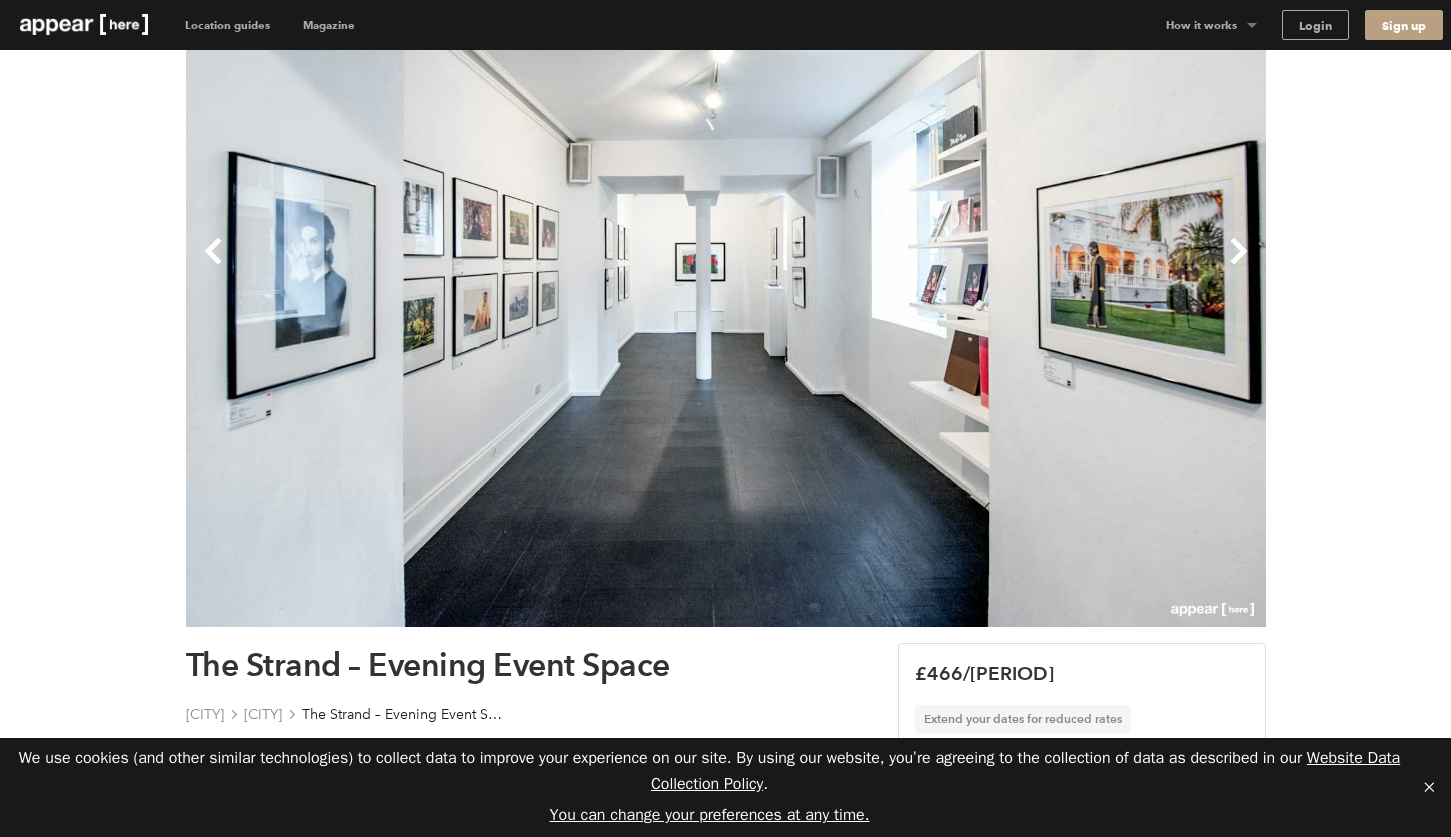 click on "Previous   Next The Strand – Evening Event Space London Covent Garden The Strand – Evening Event Space
Location 1200   sqft Retail Bar & Restaurant Event Shop Share Unique A little about this space This renowned art gallery tucked off the Strand has hosted the iconic photography exhibitions of acclaimed musicians such as The Beatles, The Rolling Stones and Prince. They’re now offering their recently refurbished exhibition space for evening events (from 6pm only), with room for 180 people across both floors. The permanent collection is downstairs, and the new collection upstairs – both providing a unique backdrop for your event.
Show more Chevron-up Amenities (6 available) Lighting Wifi Heating Toilets Security system Stock room Show more Chevron-up Home truths This space sits on a quiet street, but you've got the famous Strand and buzzing Villiers Street round the corner (while still having the privacy of a side street location). Opening hours Monday to Friday:   6:00 pm  -  9:00 pm" at bounding box center [725, 1608] 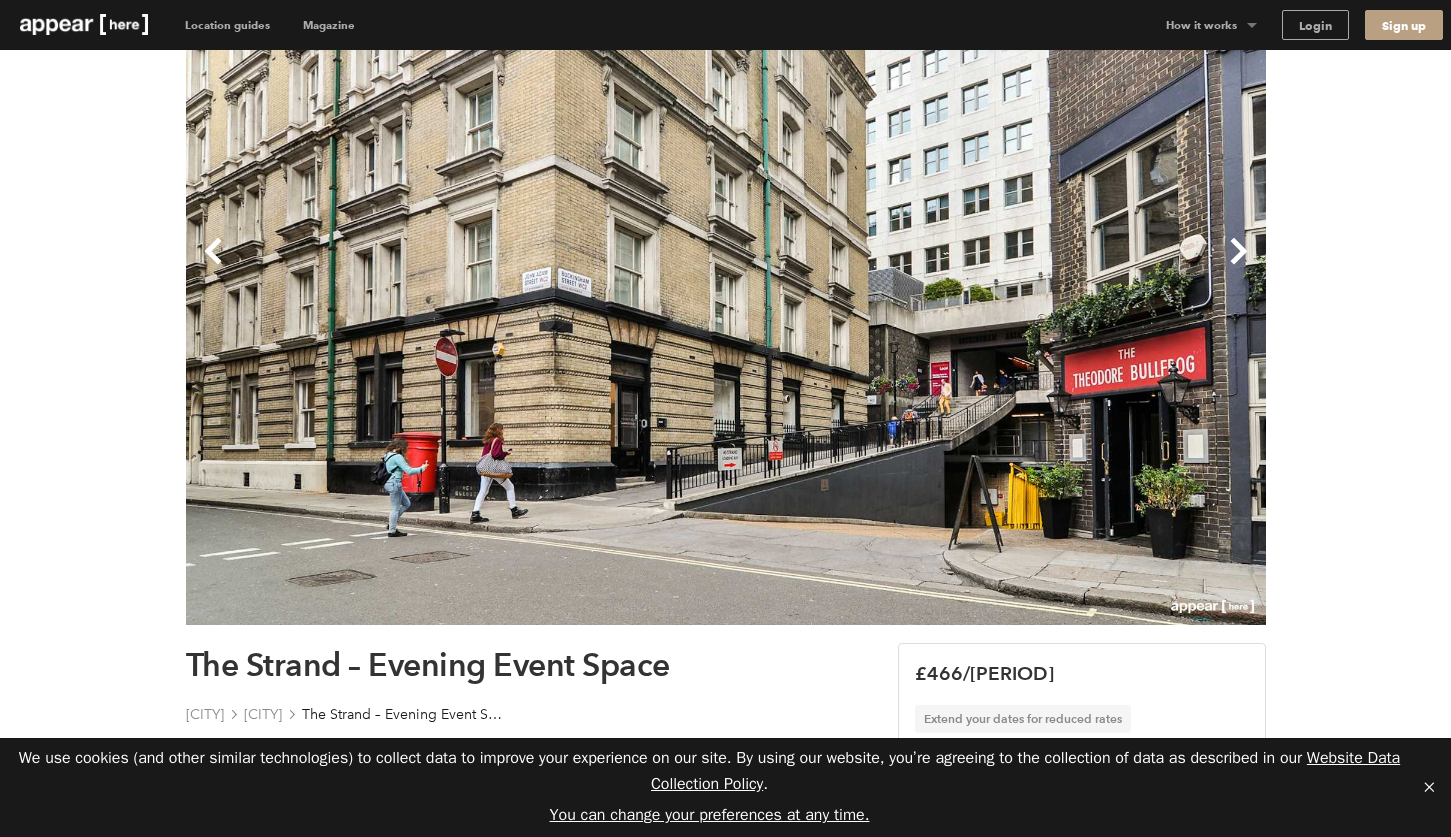 click on "Next" at bounding box center [996, 267] 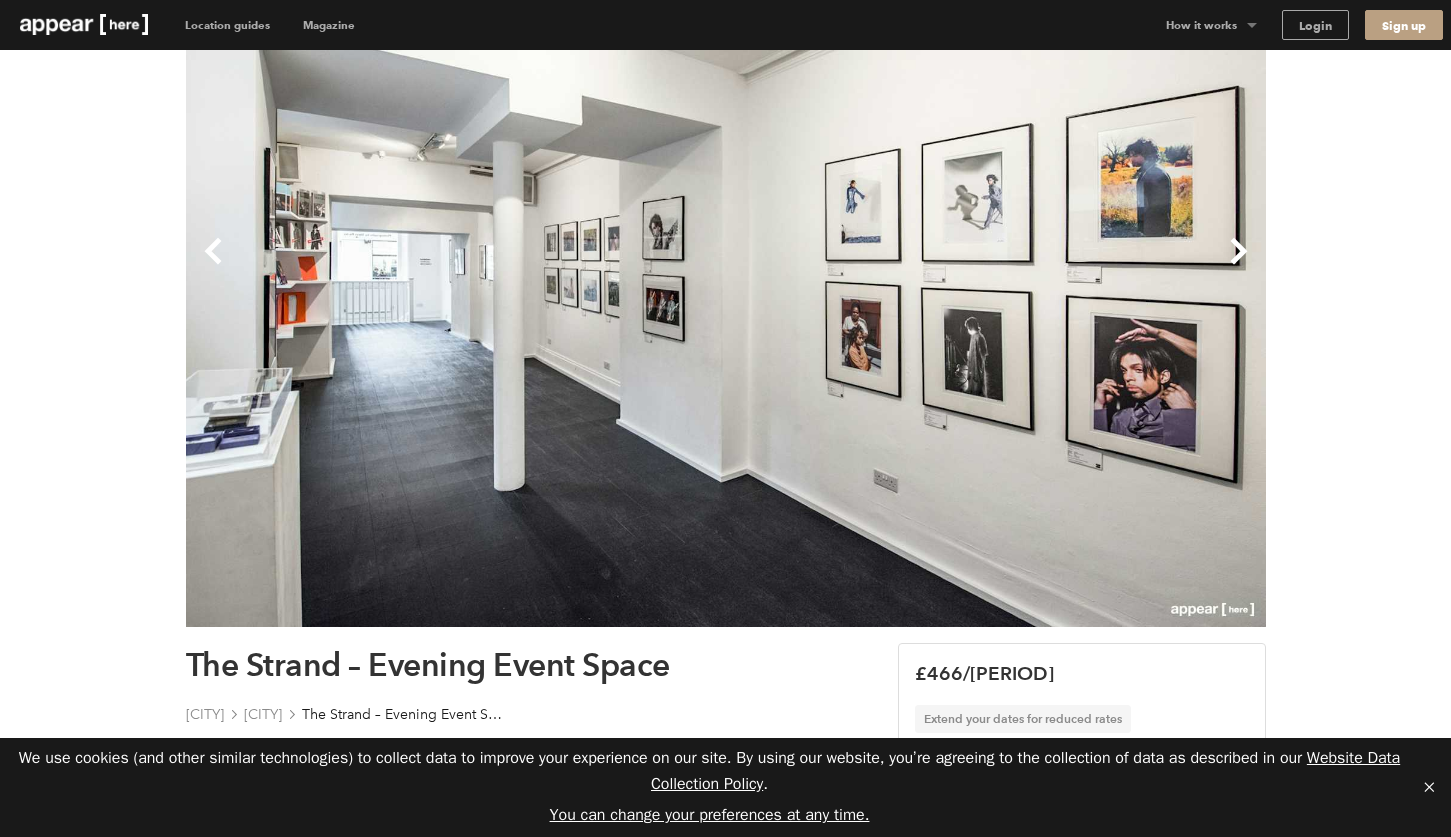 click on "Next" at bounding box center (996, 267) 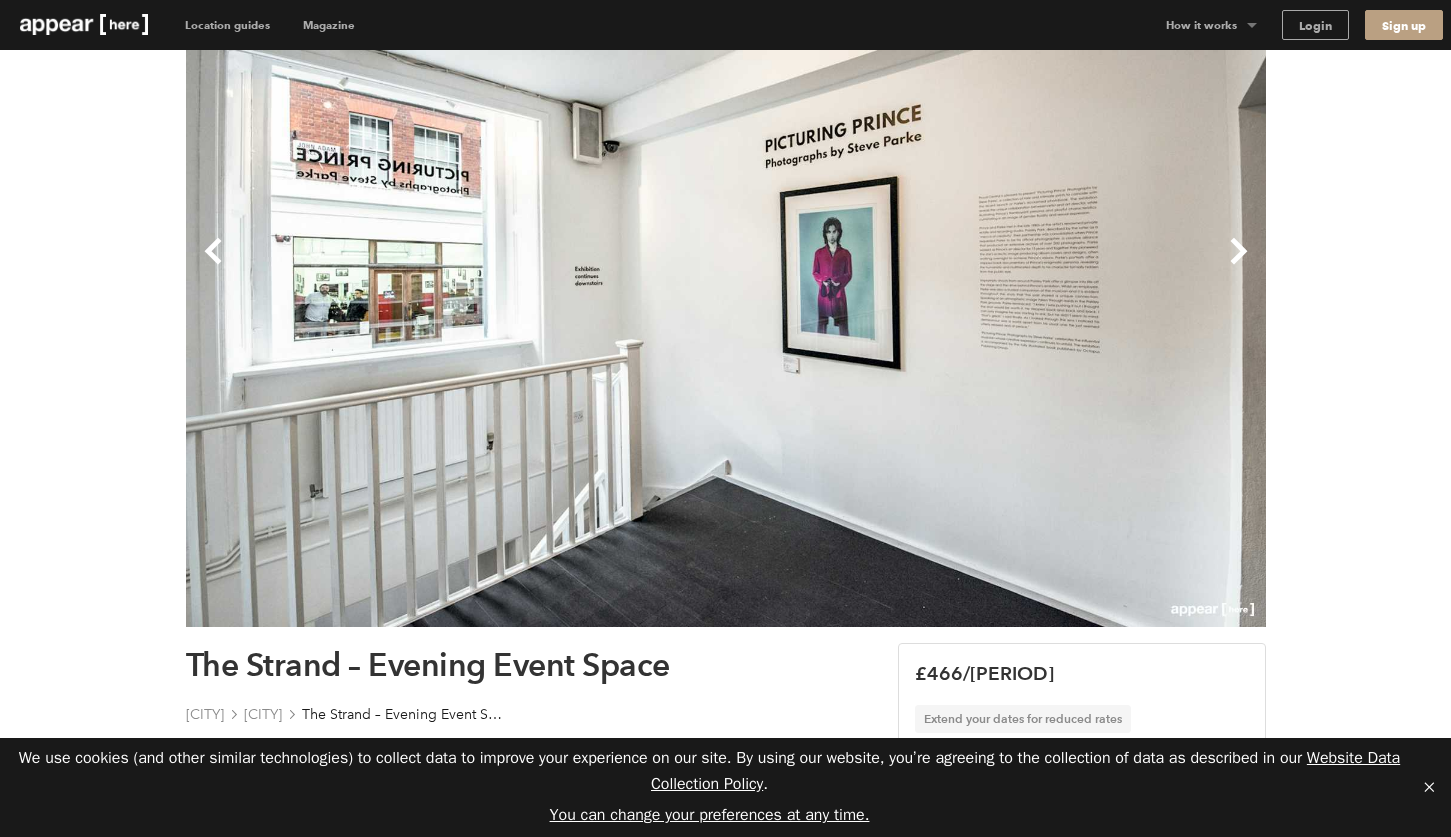 click on "Next" at bounding box center (996, 267) 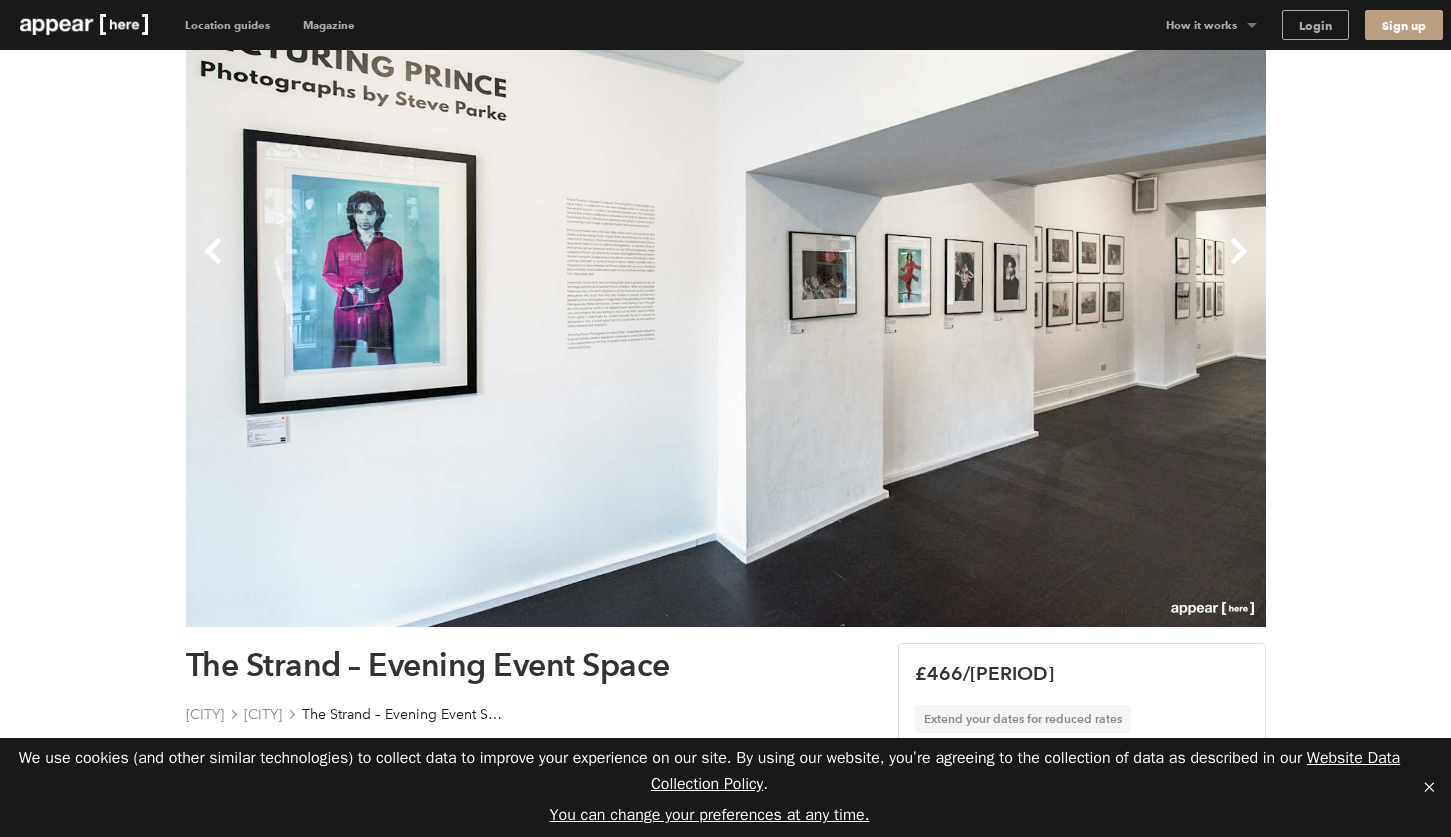 click on "Next" at bounding box center (996, 267) 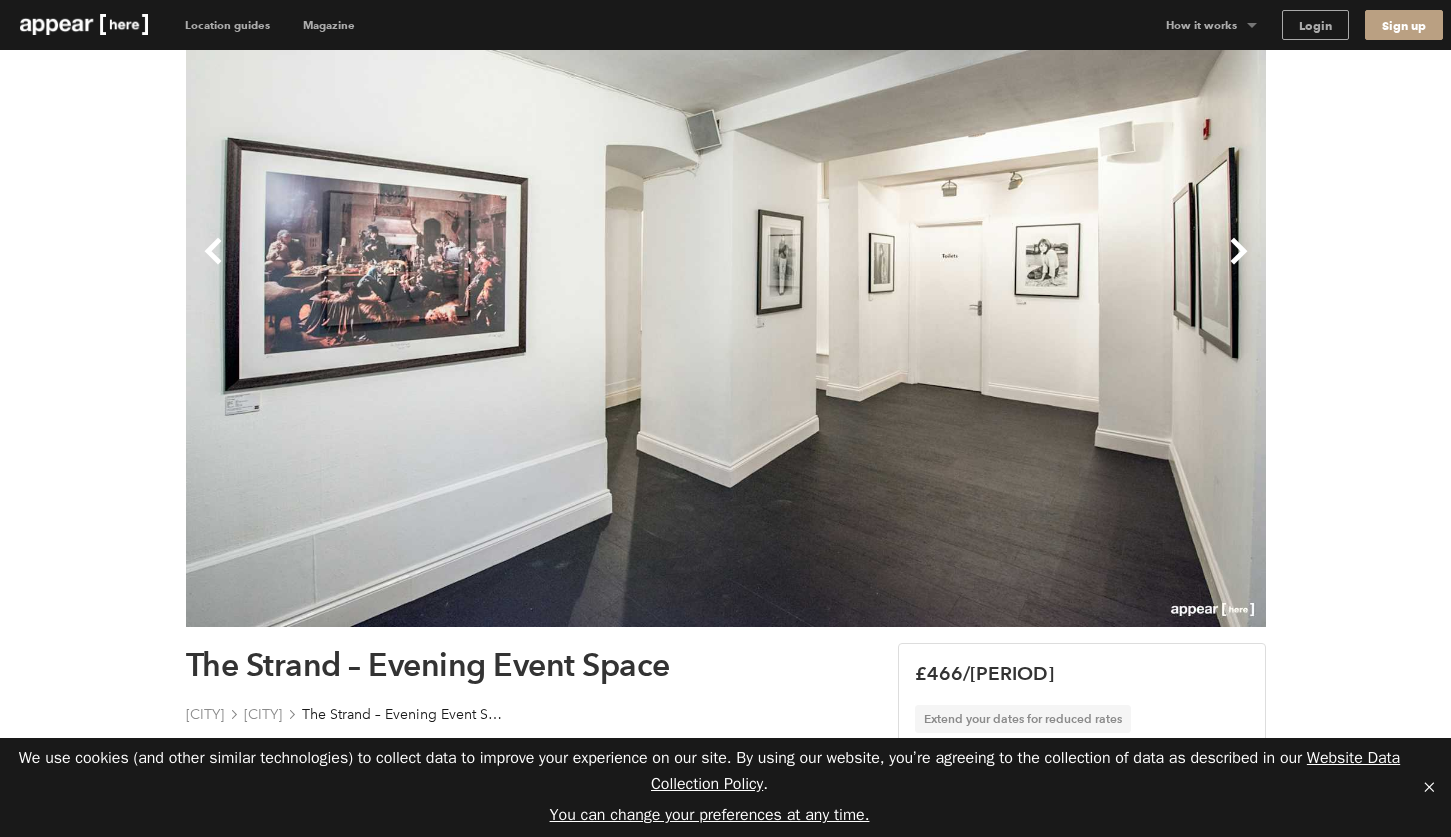 click on "Next" at bounding box center (996, 267) 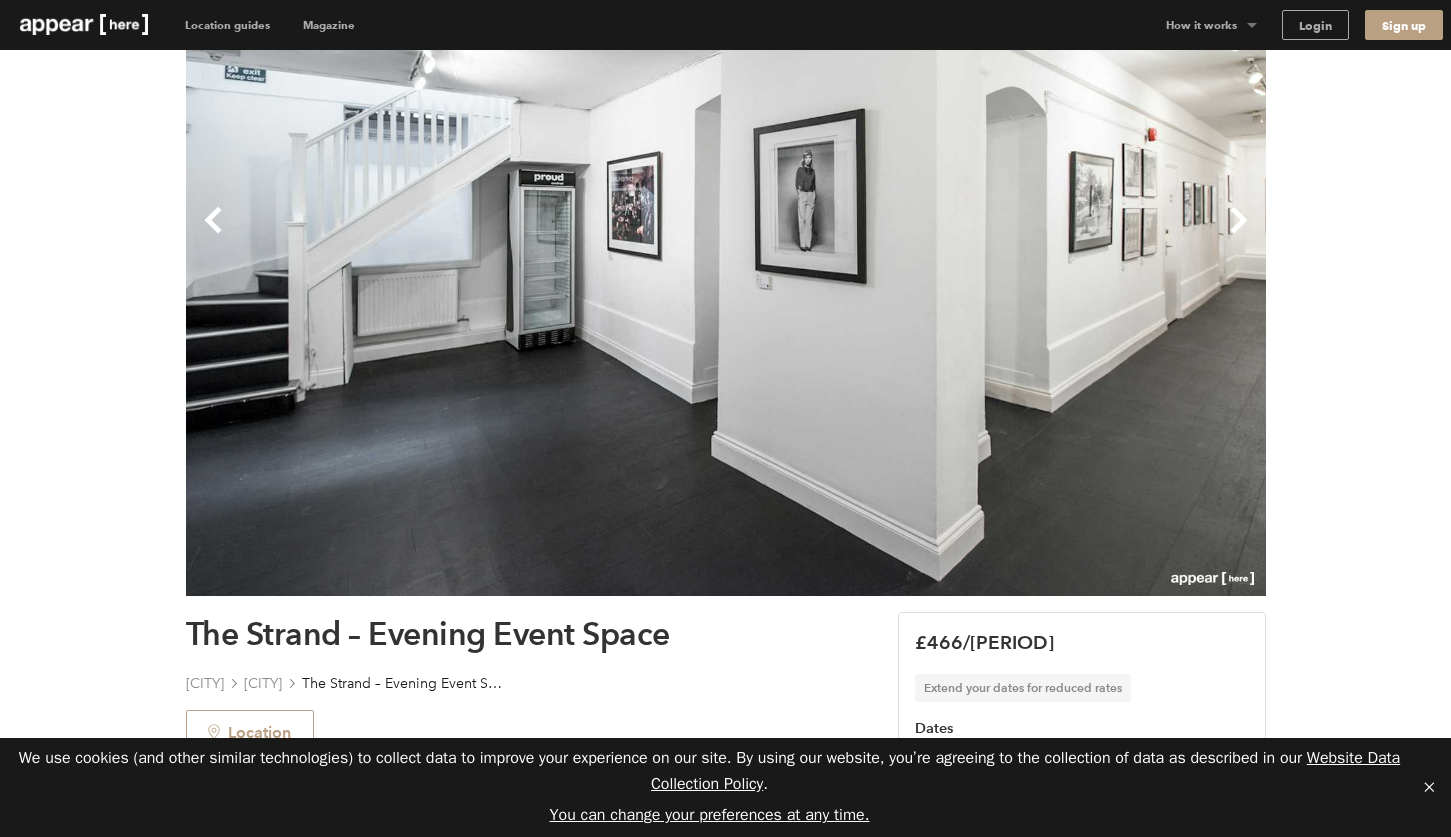 scroll, scrollTop: 487, scrollLeft: 0, axis: vertical 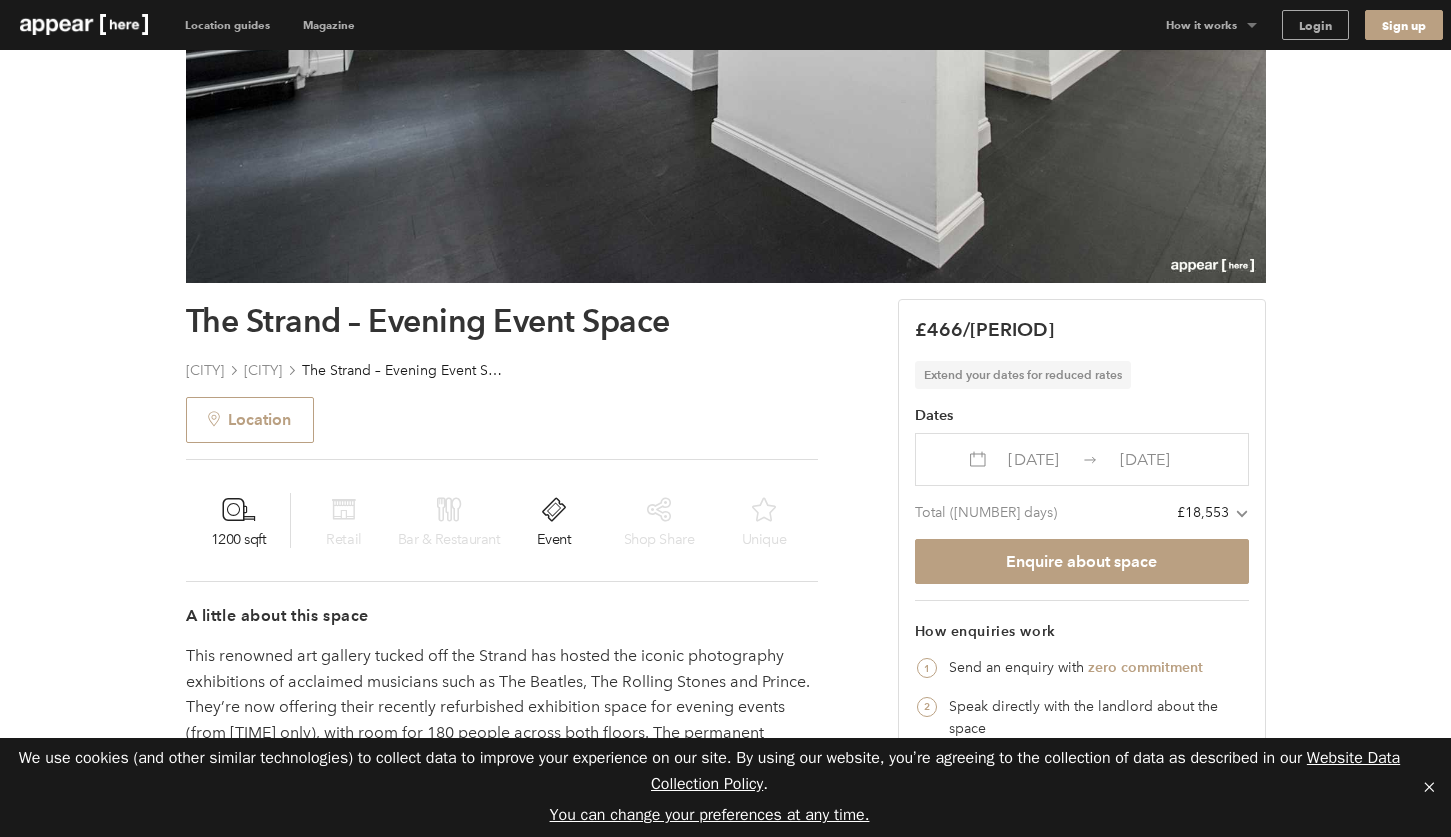 click on "17 Oct" at bounding box center (1033, 459) 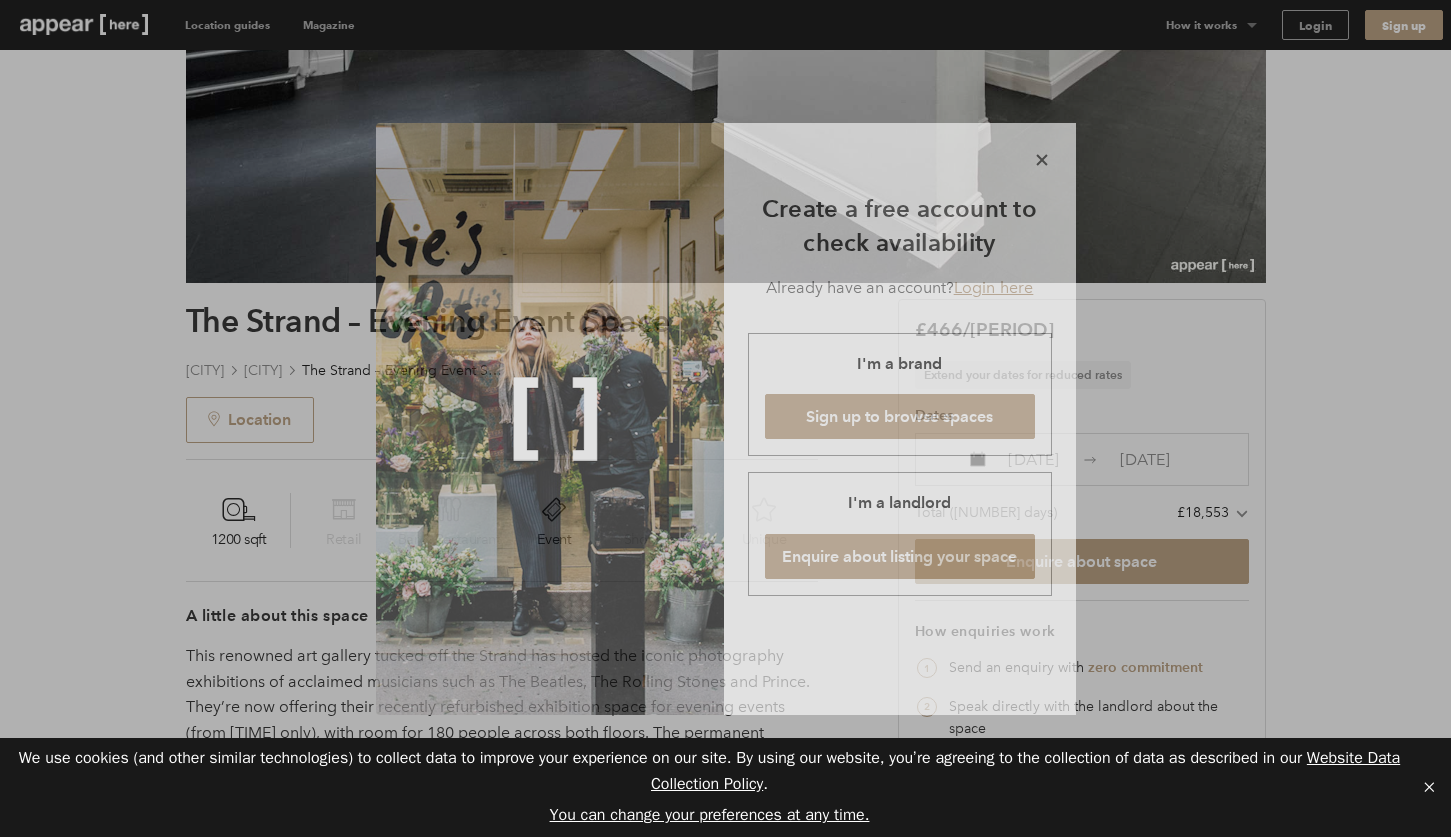 click on "icon-x .cls-1{fill:#010101;fill-rule:evenodd;} Create a free account to check availability Already have an account?  Login here I'm a brand Sign up to browse spaces I'm a landlord Enquire about listing your space" at bounding box center (900, 419) 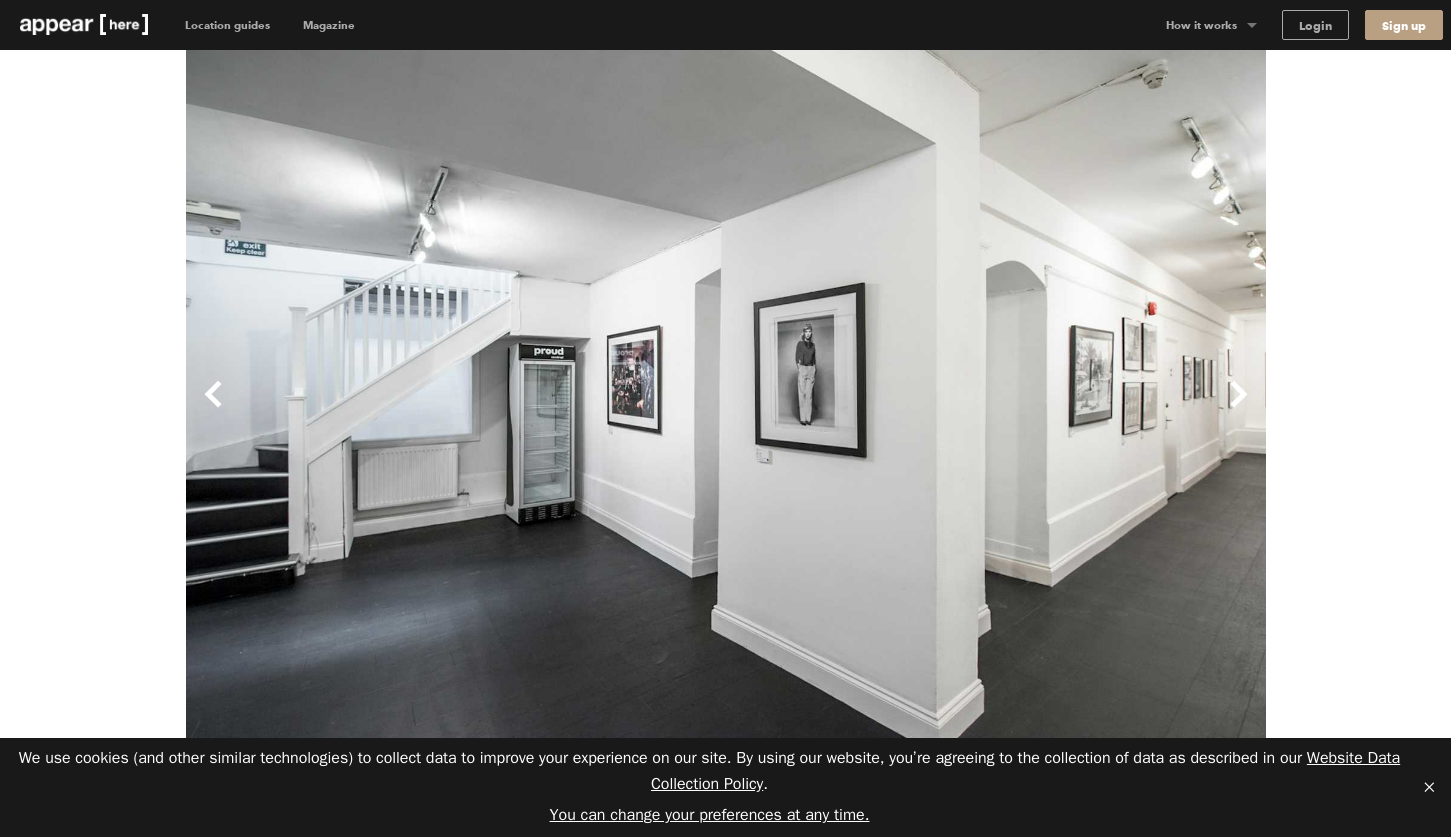 scroll, scrollTop: 0, scrollLeft: 0, axis: both 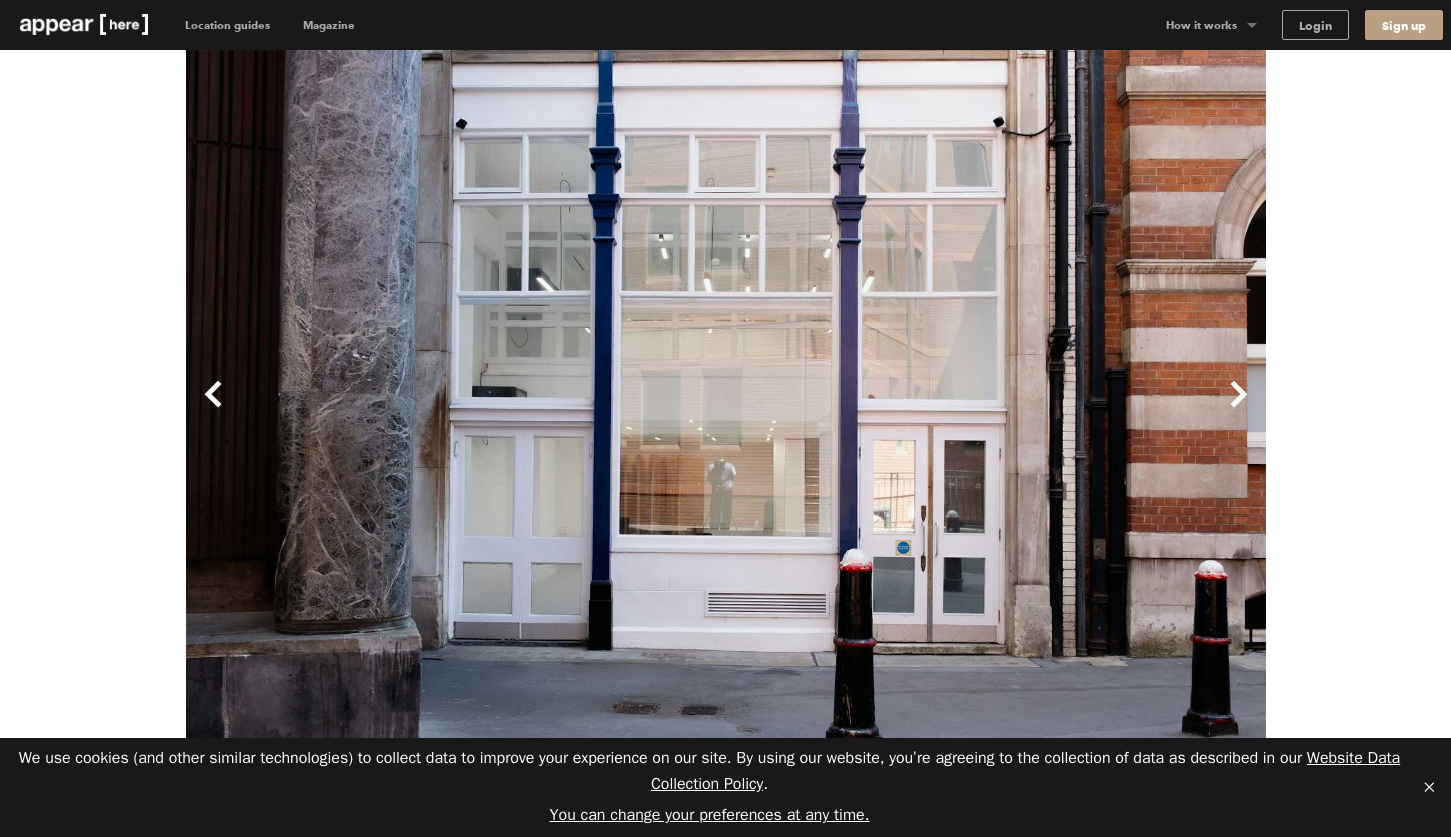 click on "Next" at bounding box center (996, 410) 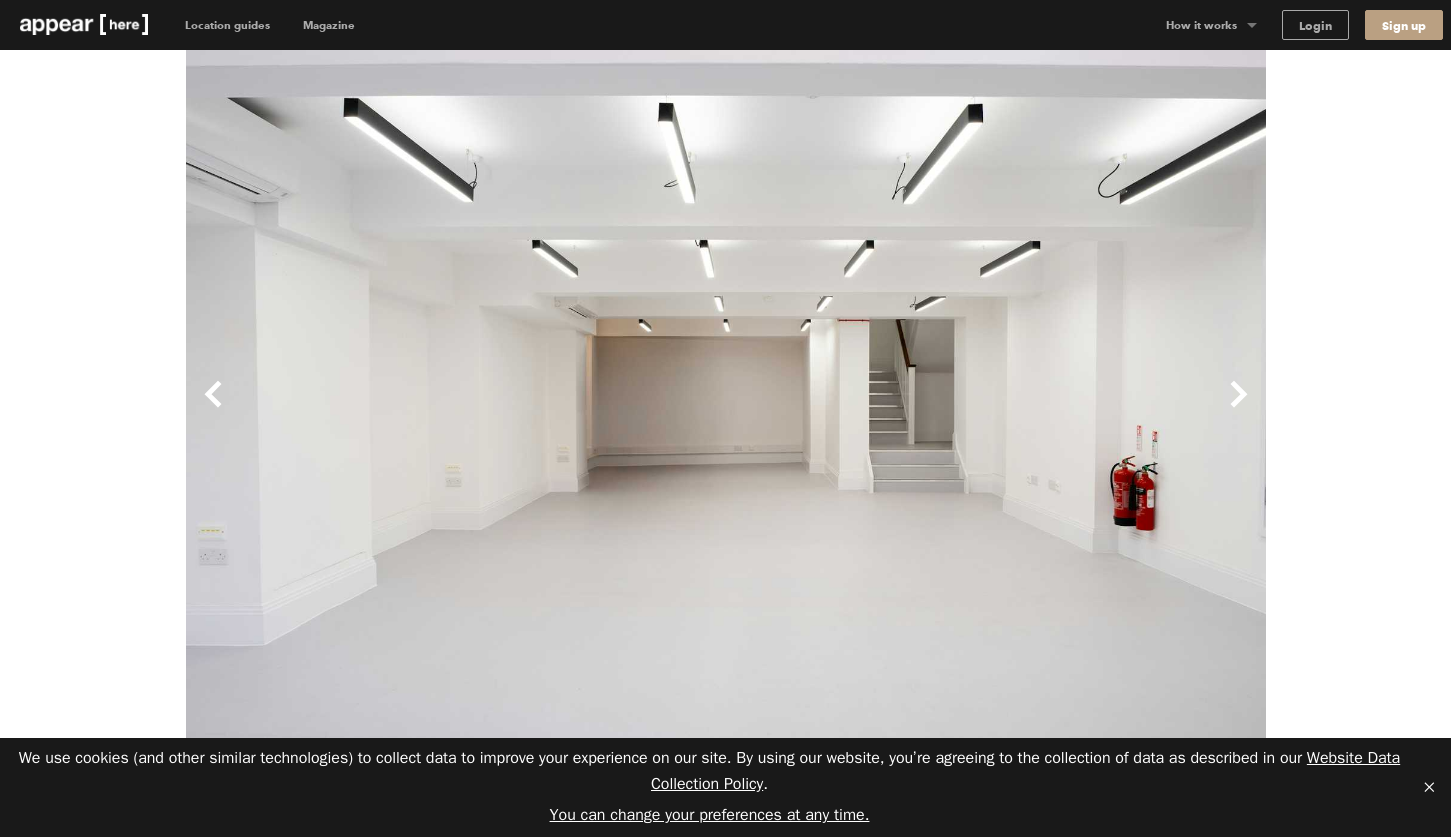 click on "Next" at bounding box center [996, 410] 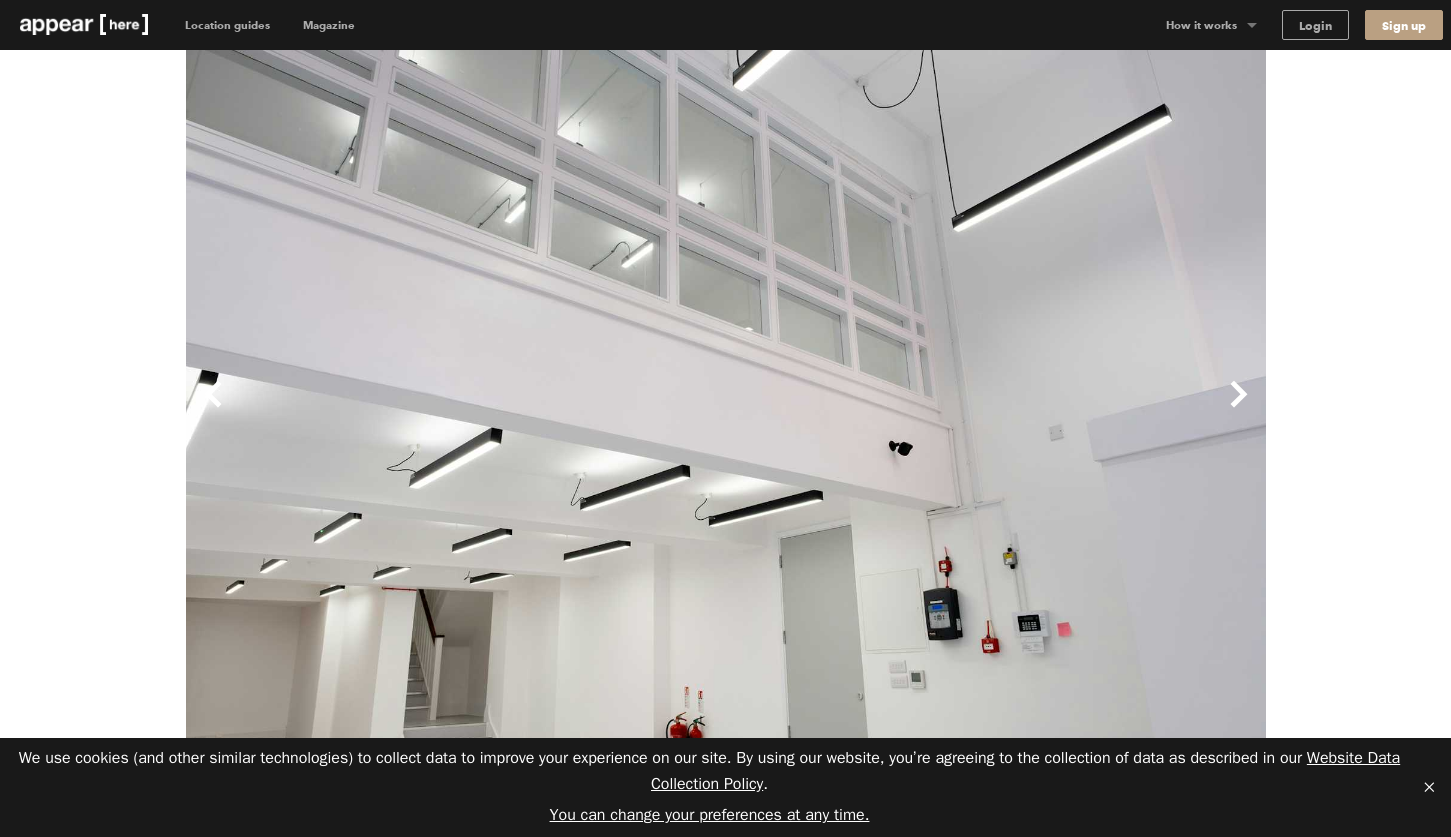 click on "Next" at bounding box center [996, 410] 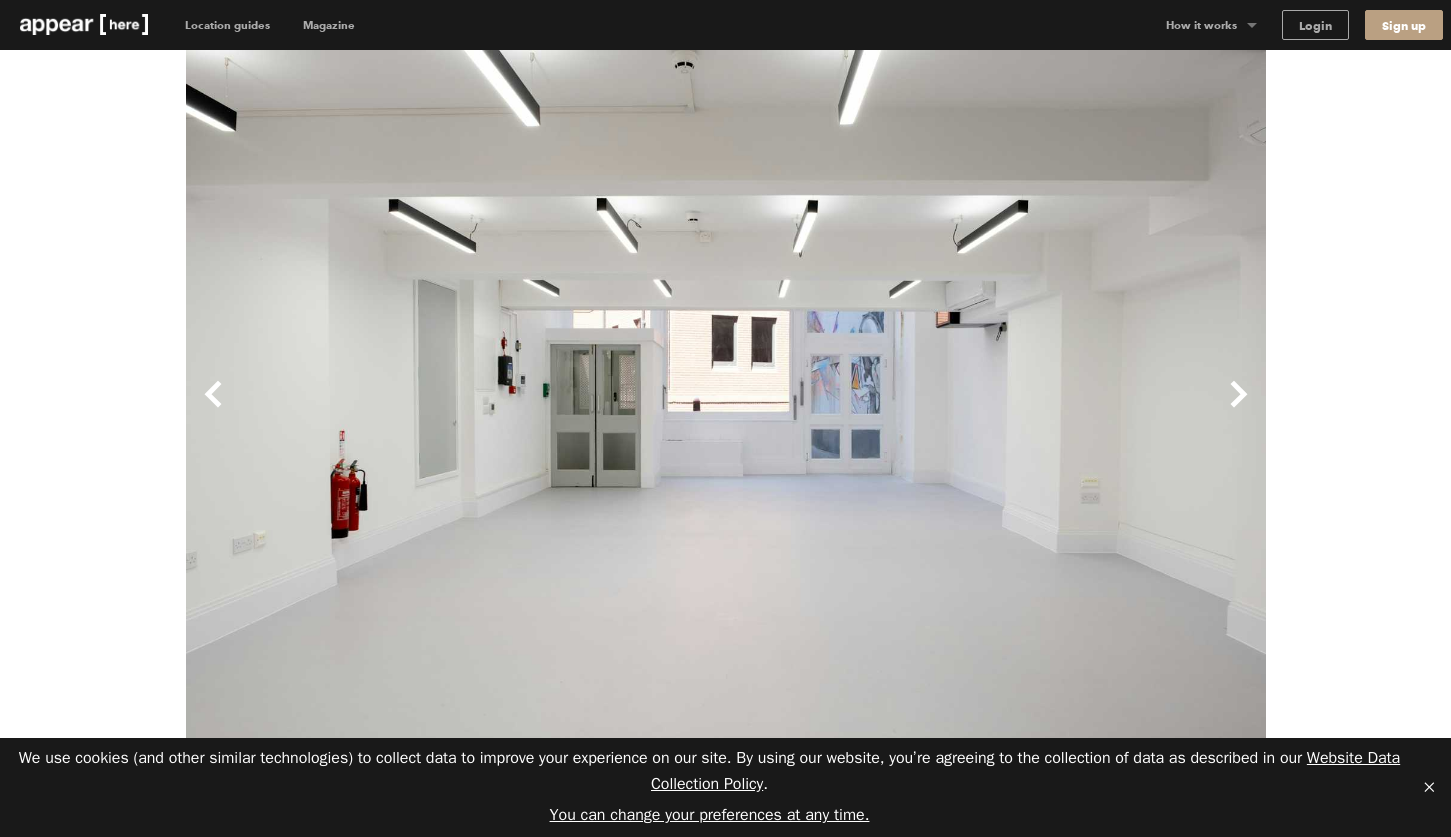 click on "Next" at bounding box center (996, 410) 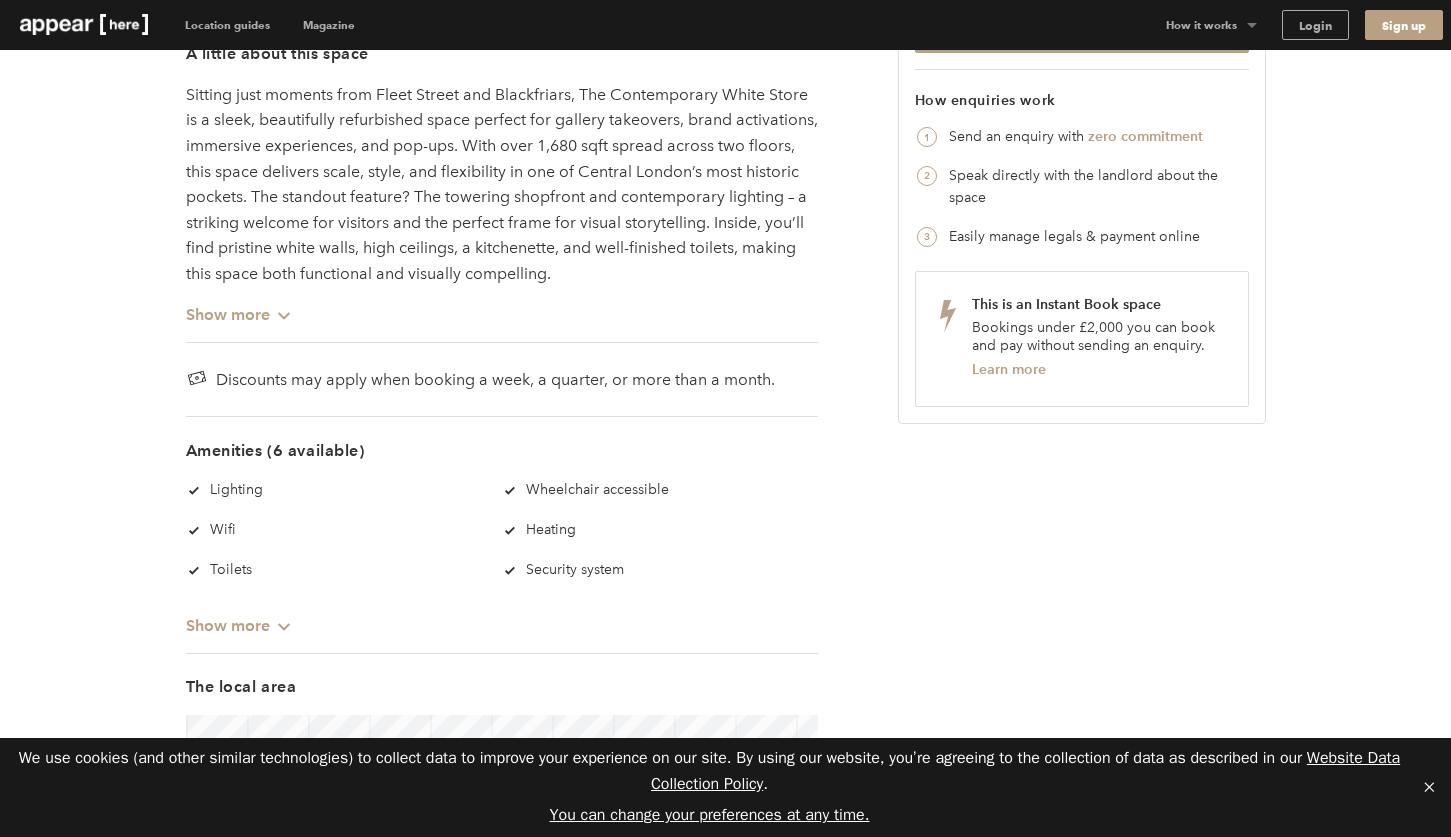scroll, scrollTop: 1092, scrollLeft: 0, axis: vertical 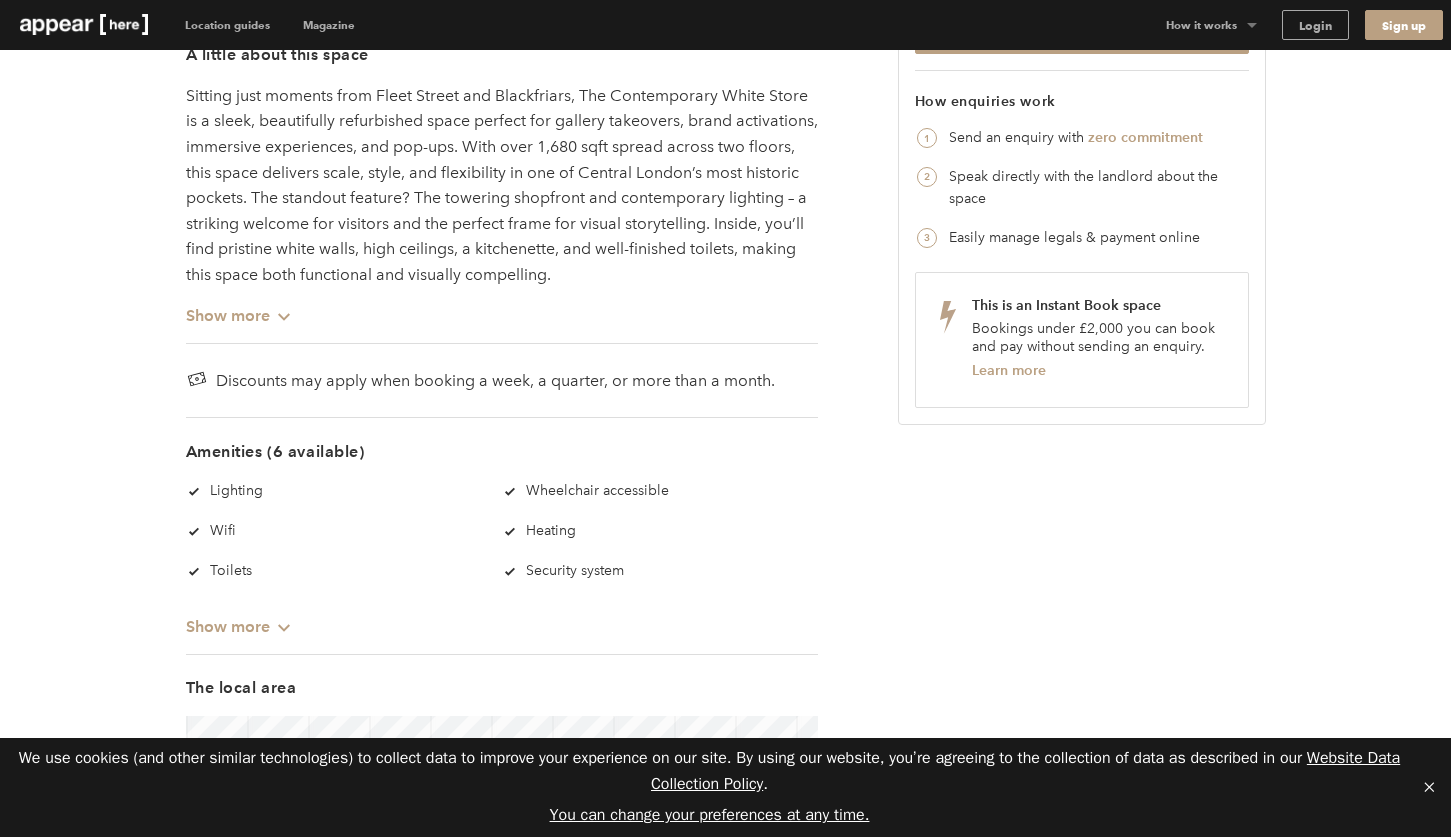click on "Show more Chevron-up" at bounding box center [239, 307] 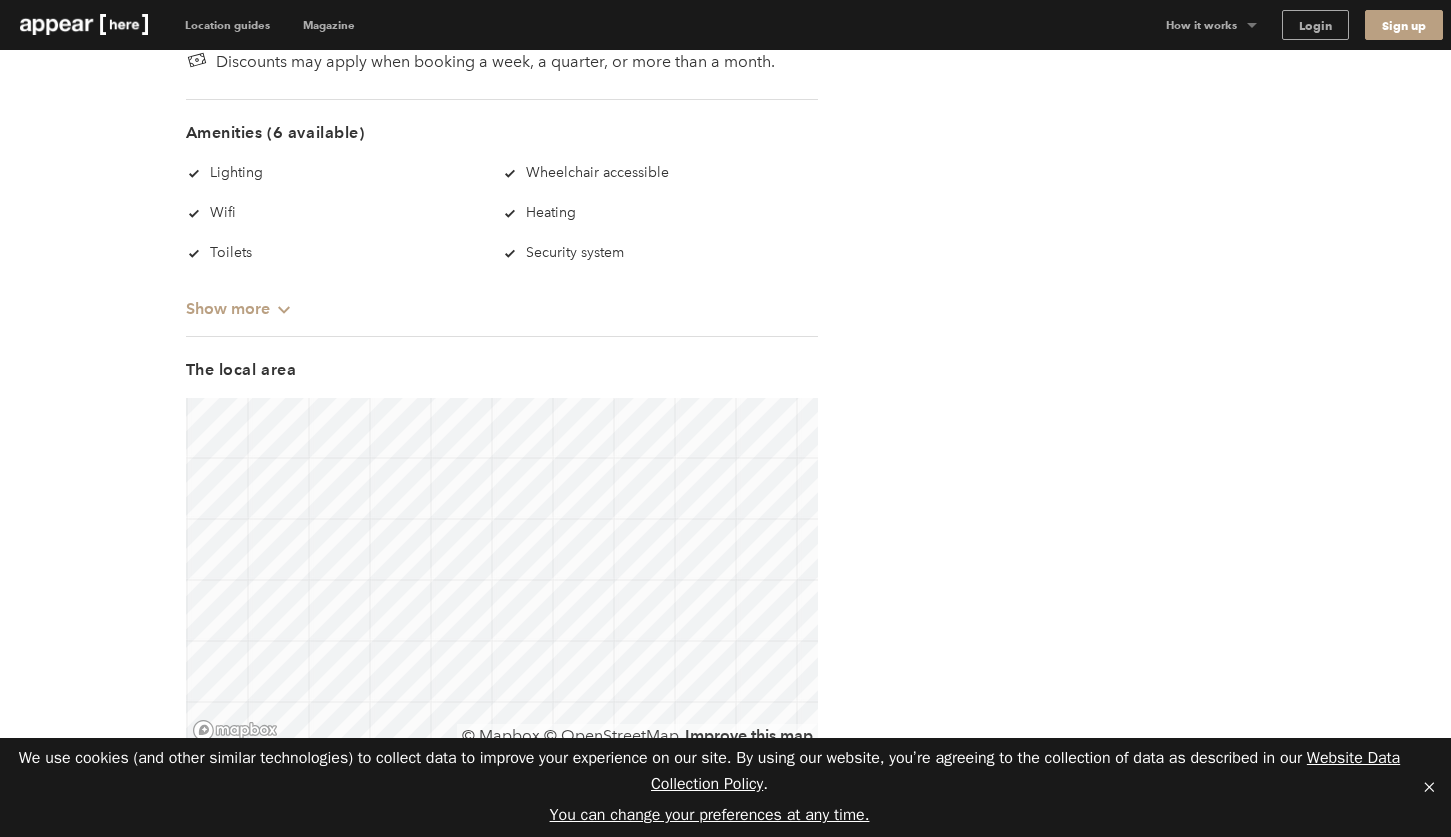 scroll, scrollTop: 1799, scrollLeft: 0, axis: vertical 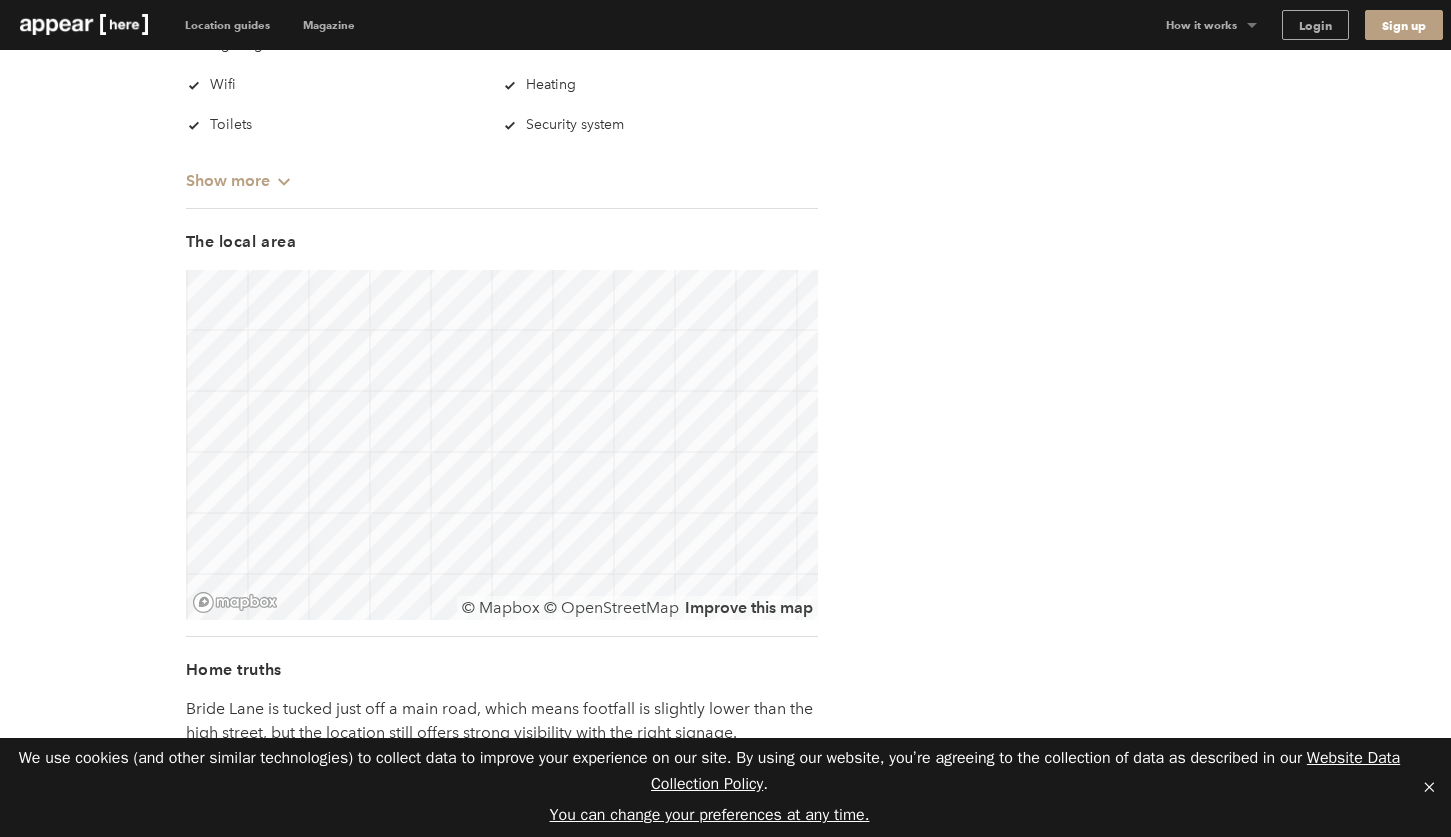 click on "Show more Chevron-up" at bounding box center (239, 172) 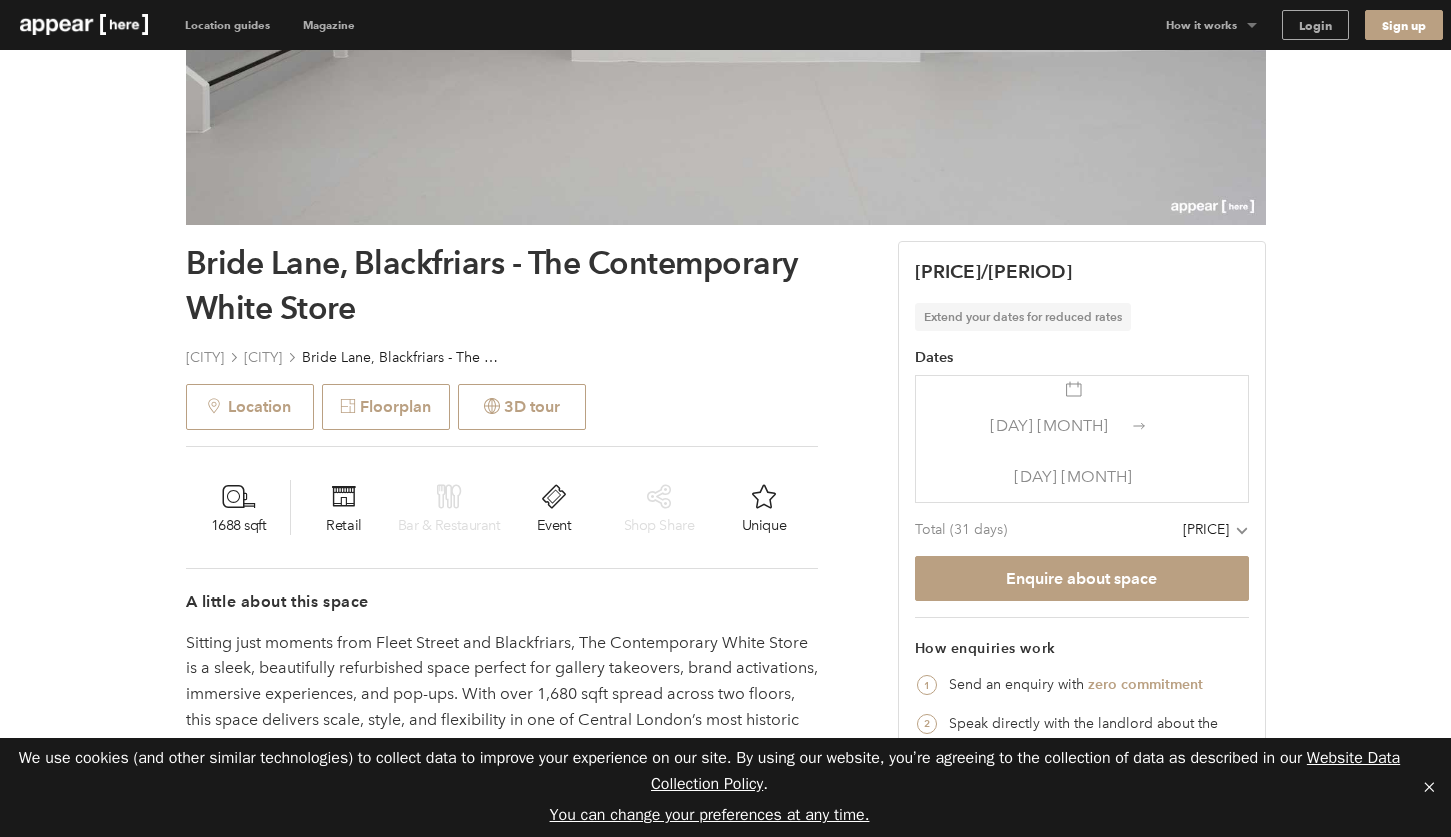 scroll, scrollTop: 545, scrollLeft: -2, axis: both 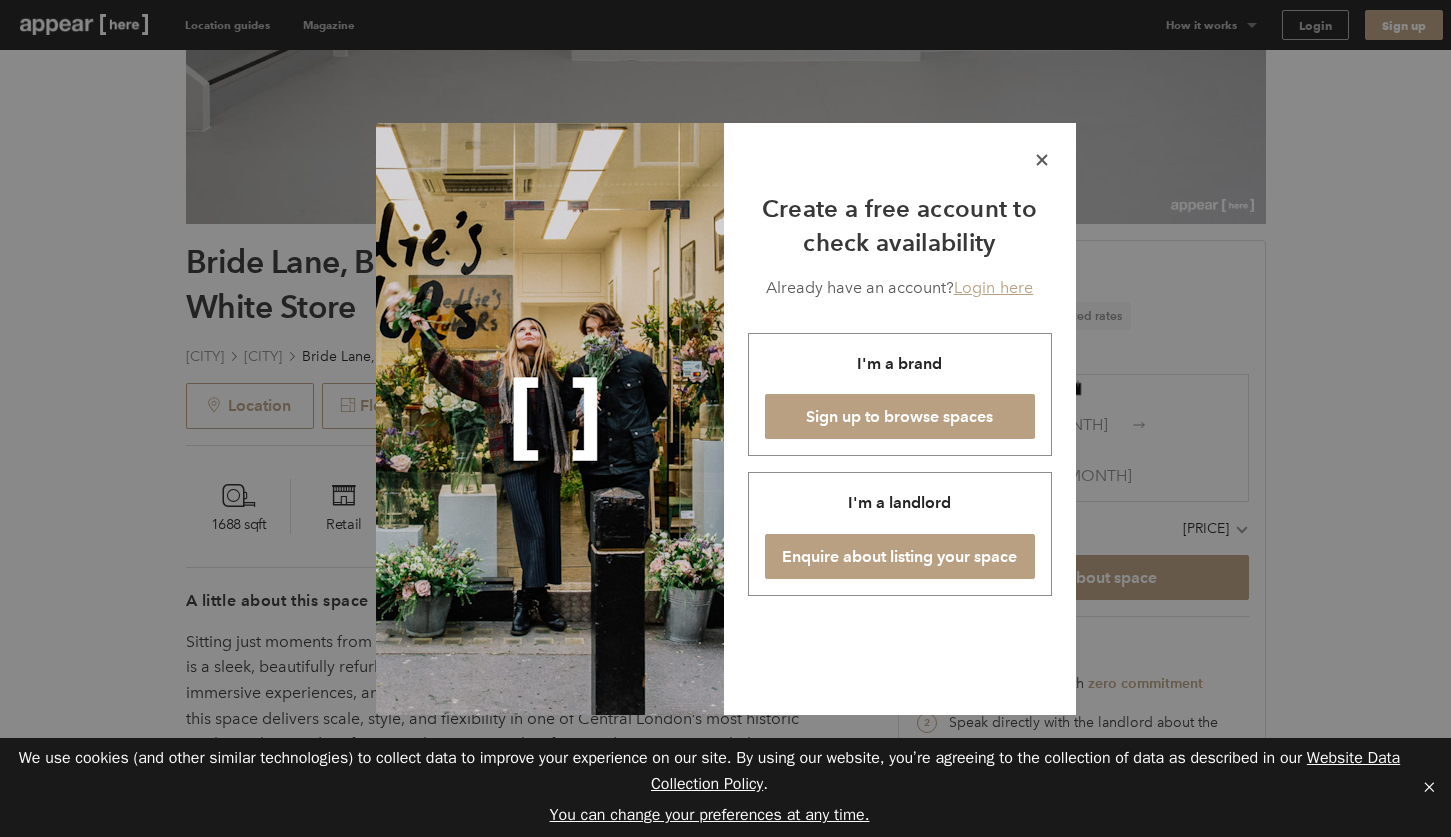 click on "icon-x .cls-1{fill:#010101;fill-rule:evenodd;} Create a free account to check availability Already have an account?  Login here I'm a brand Sign up to browse spaces I'm a landlord Enquire about listing your space" at bounding box center [900, 419] 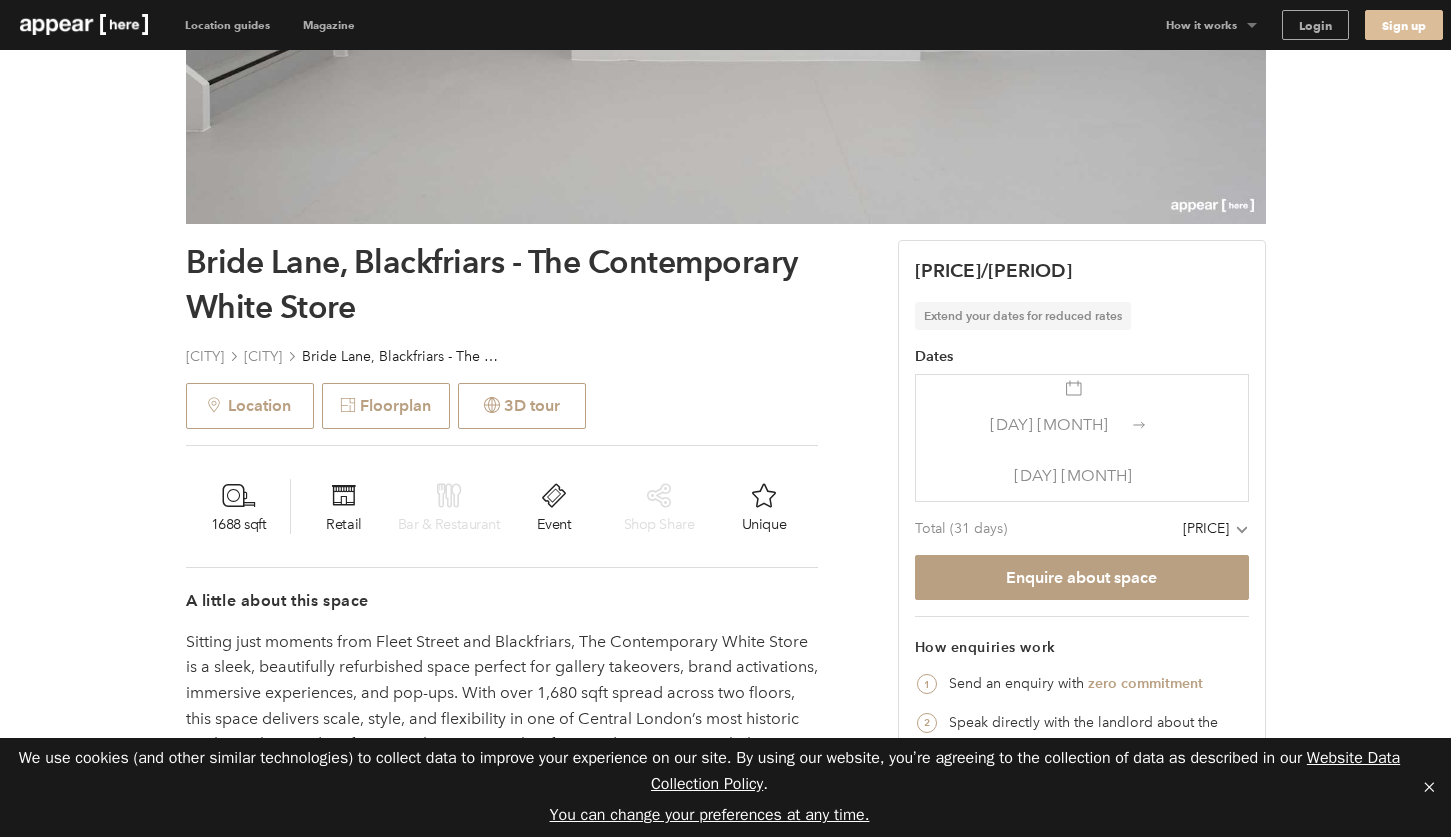 click on "Sign up" at bounding box center (1404, 25) 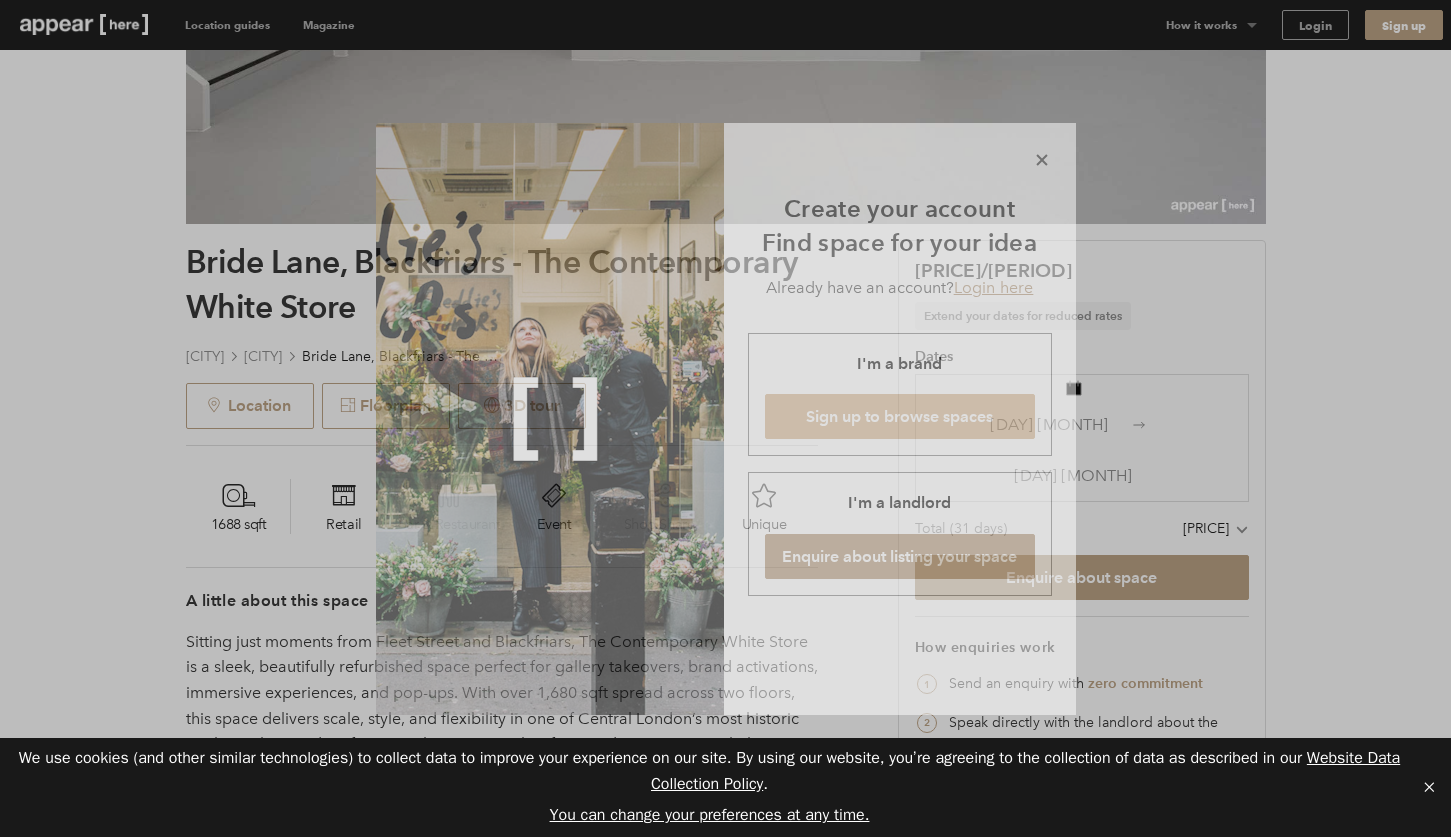 click on "Sign up to browse spaces" at bounding box center [900, 416] 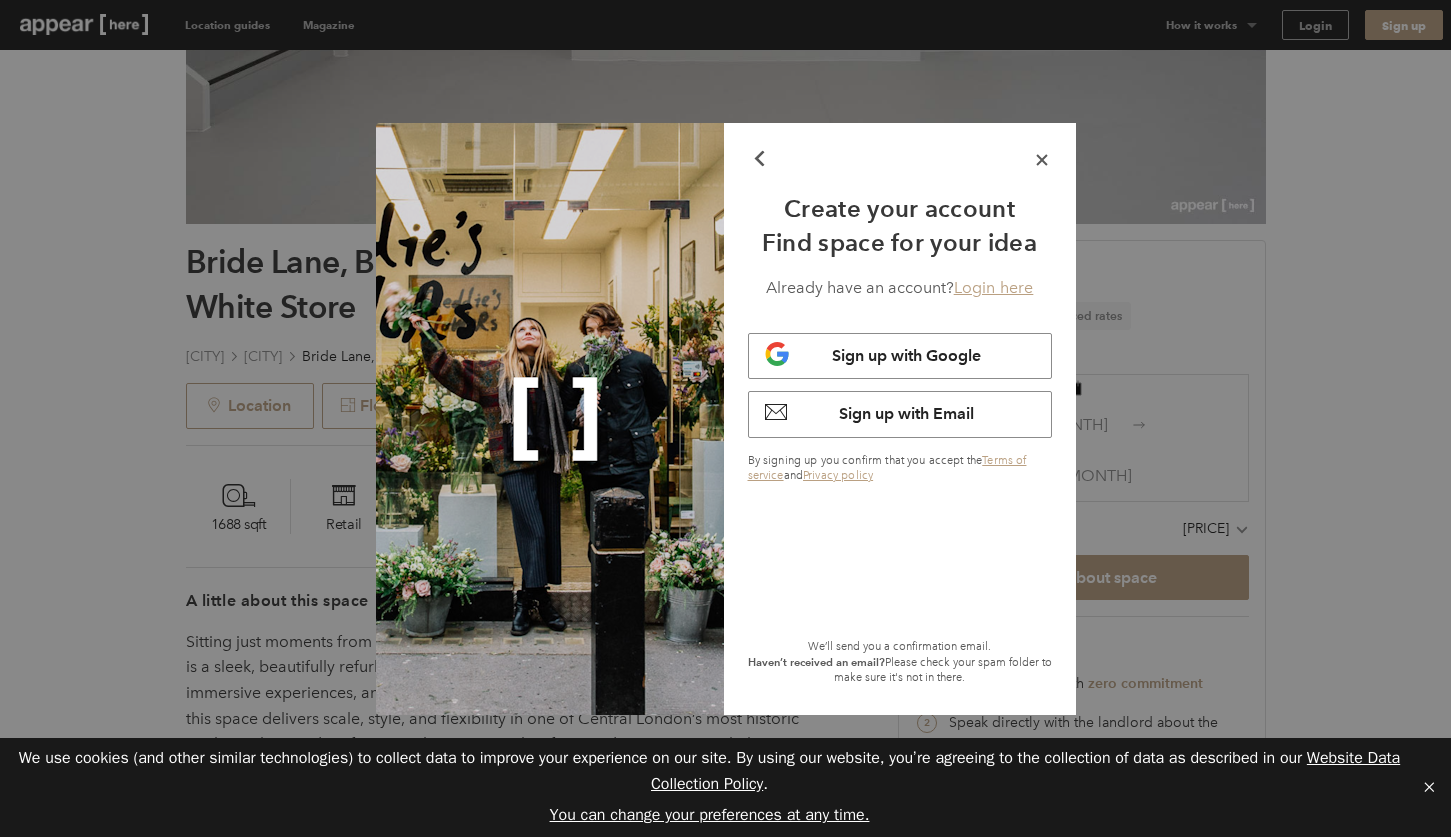 click on "Sign up with Google" at bounding box center [900, 356] 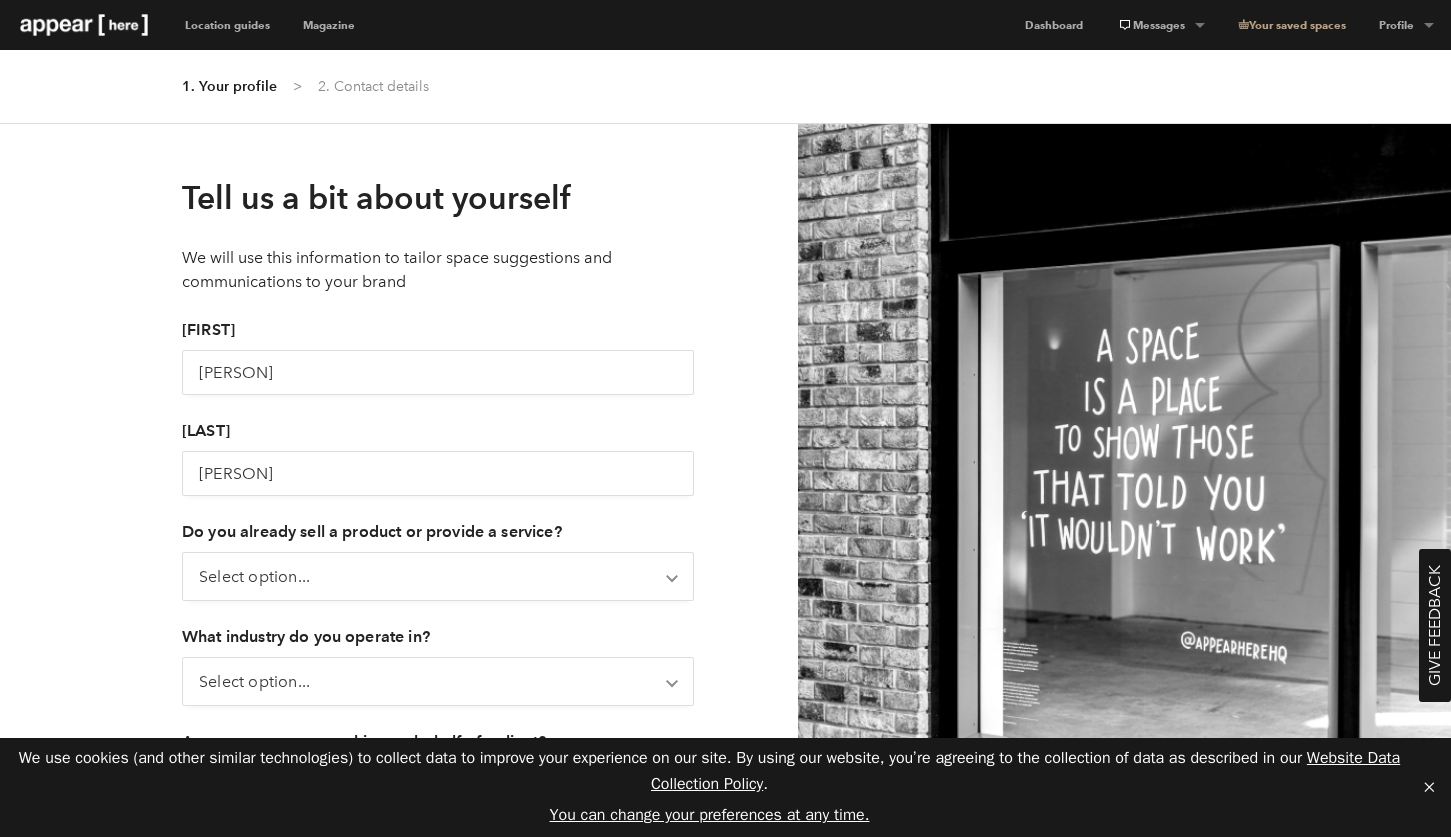 scroll, scrollTop: 0, scrollLeft: 0, axis: both 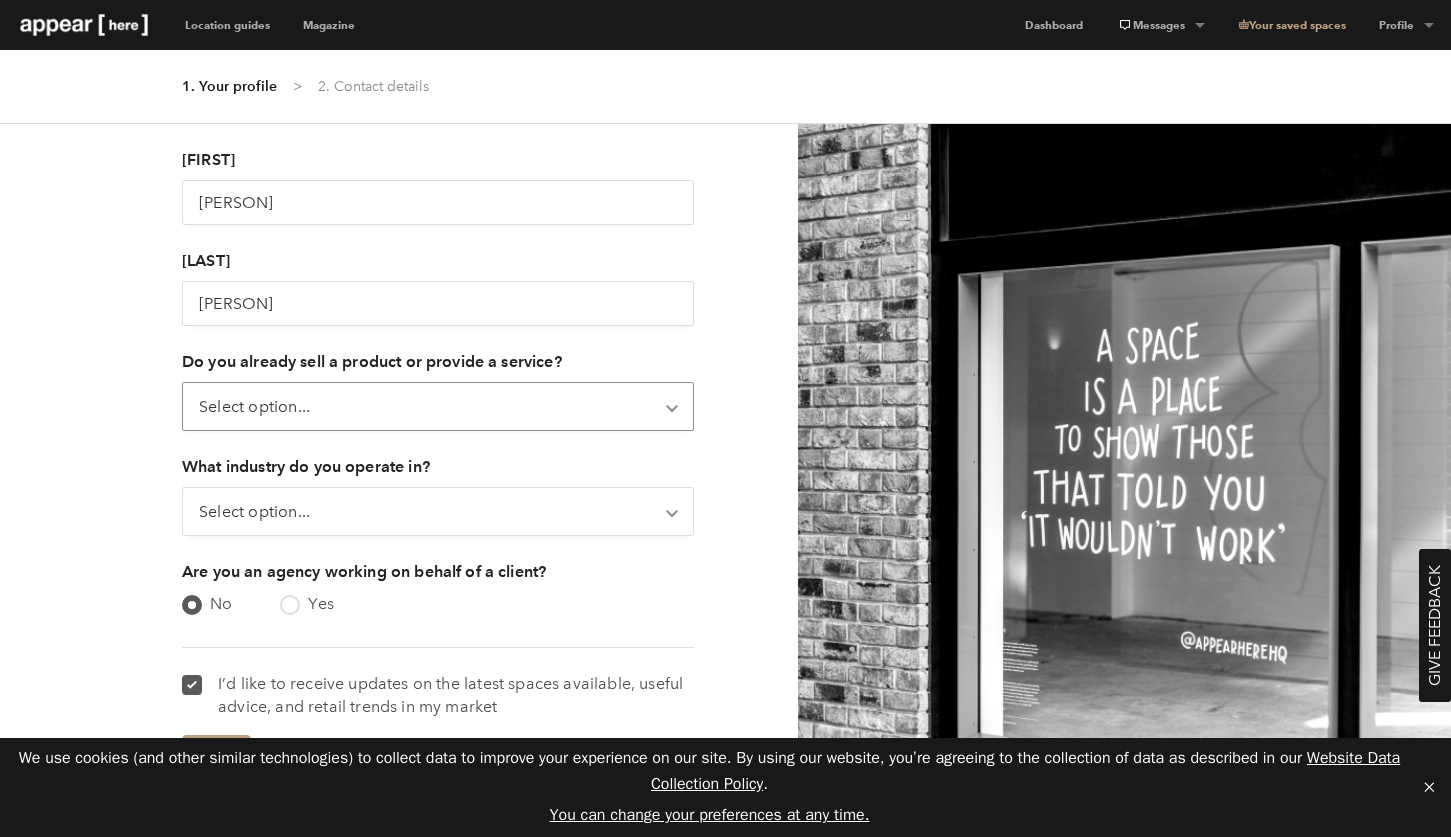 select on "not_yet" 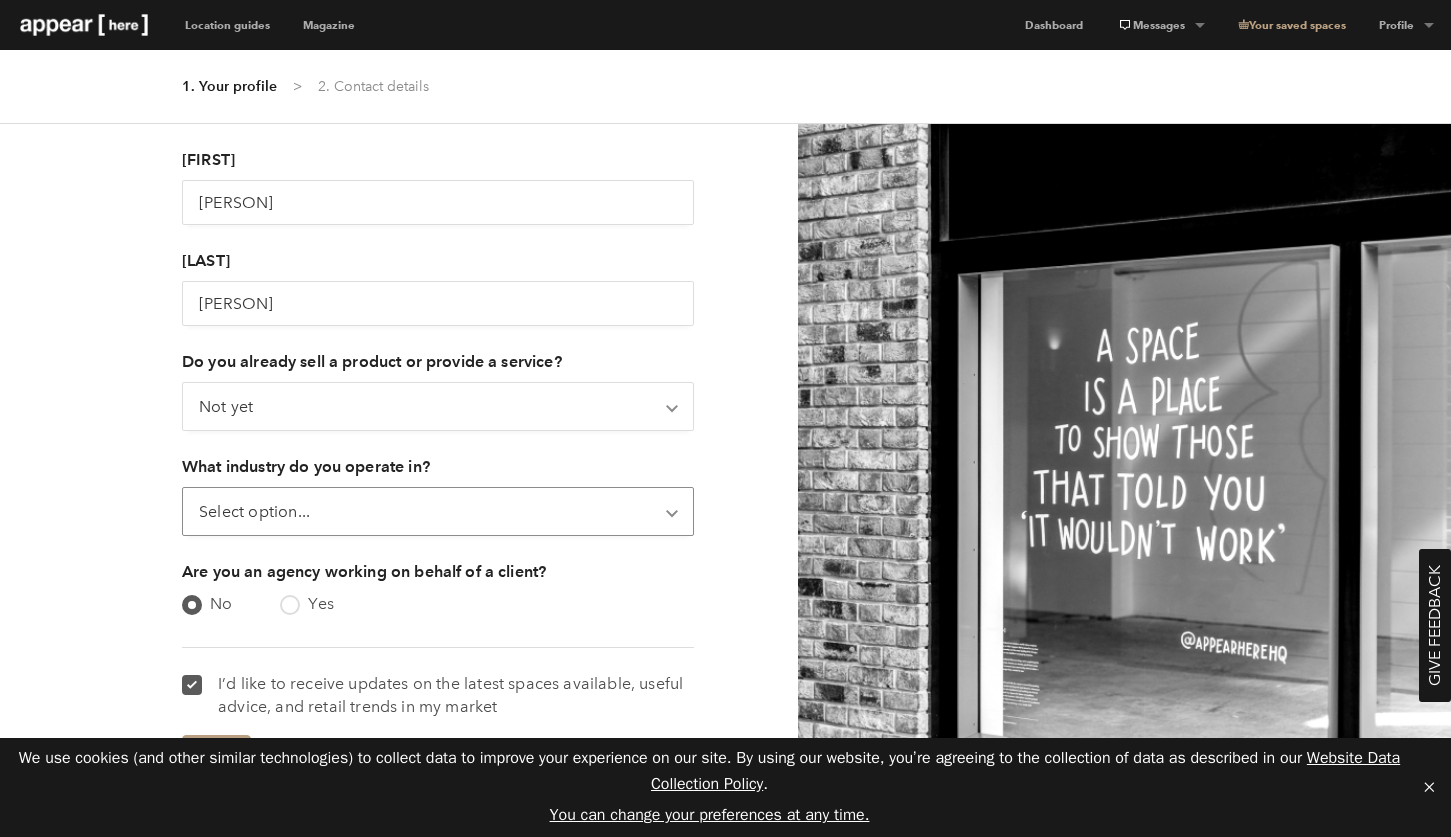 select on "fashion_and_accessories" 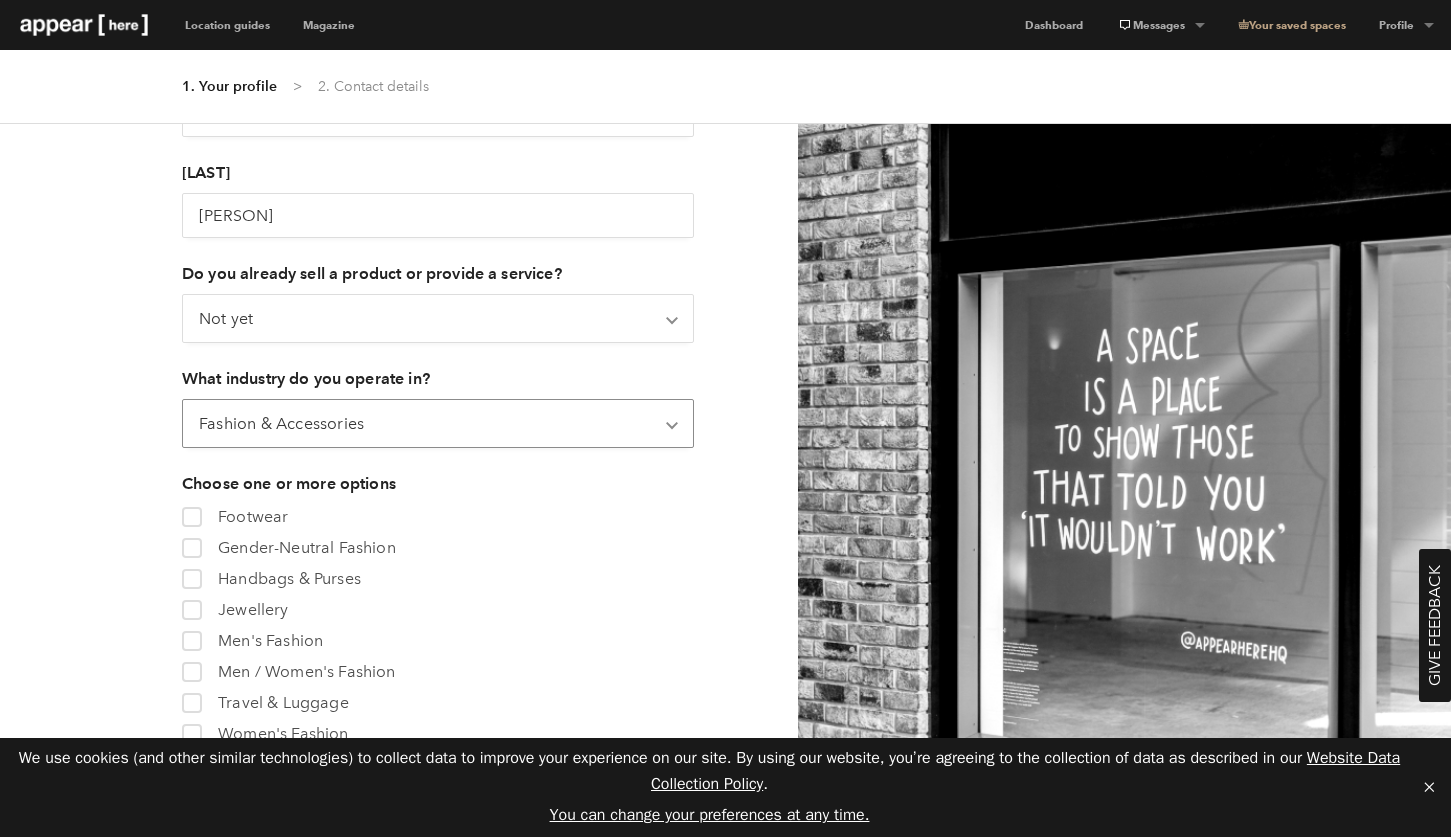 scroll, scrollTop: 463, scrollLeft: 0, axis: vertical 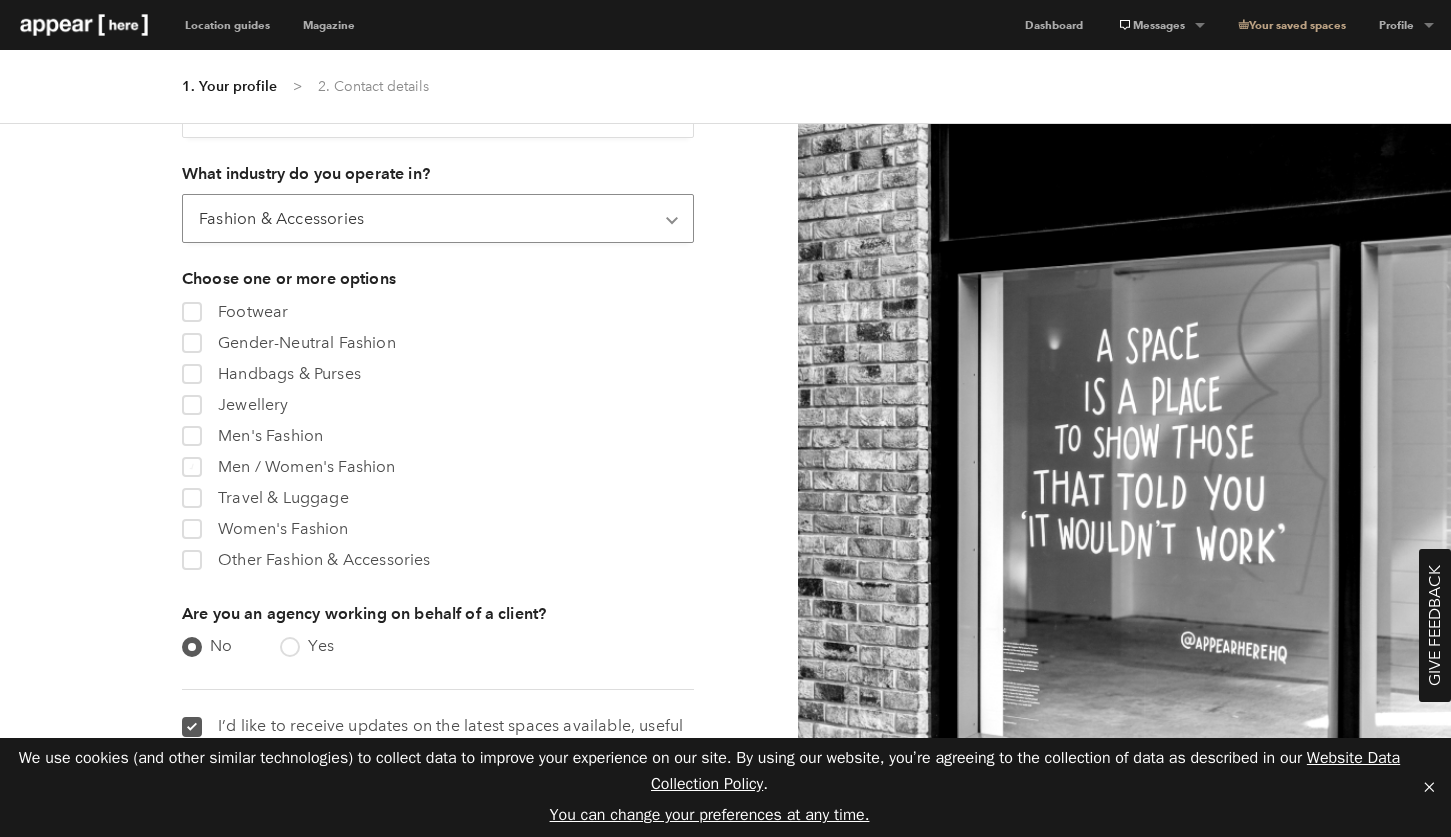 click on "Men / Women's Fashion" at bounding box center (307, 466) 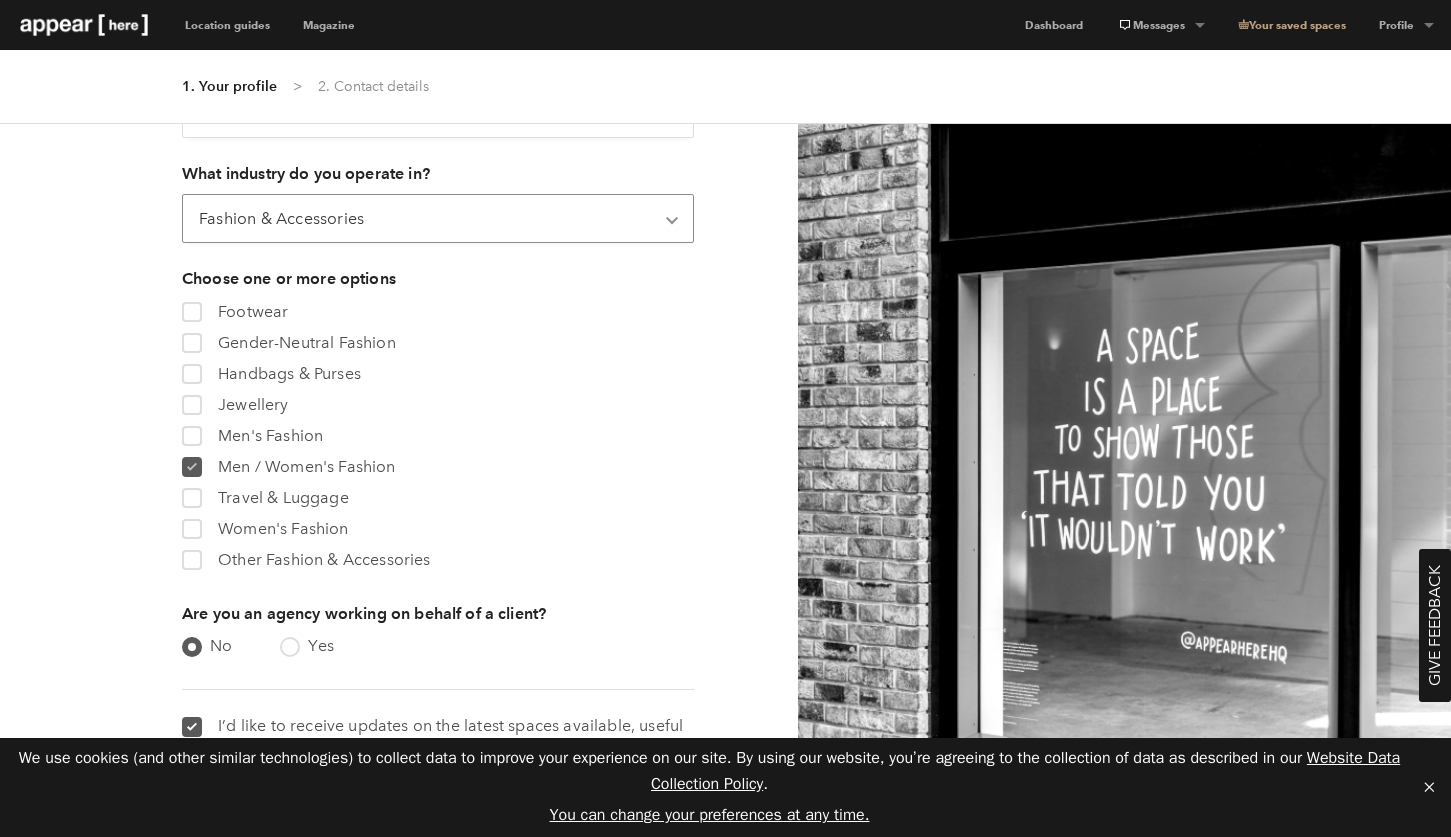 checkbox on "true" 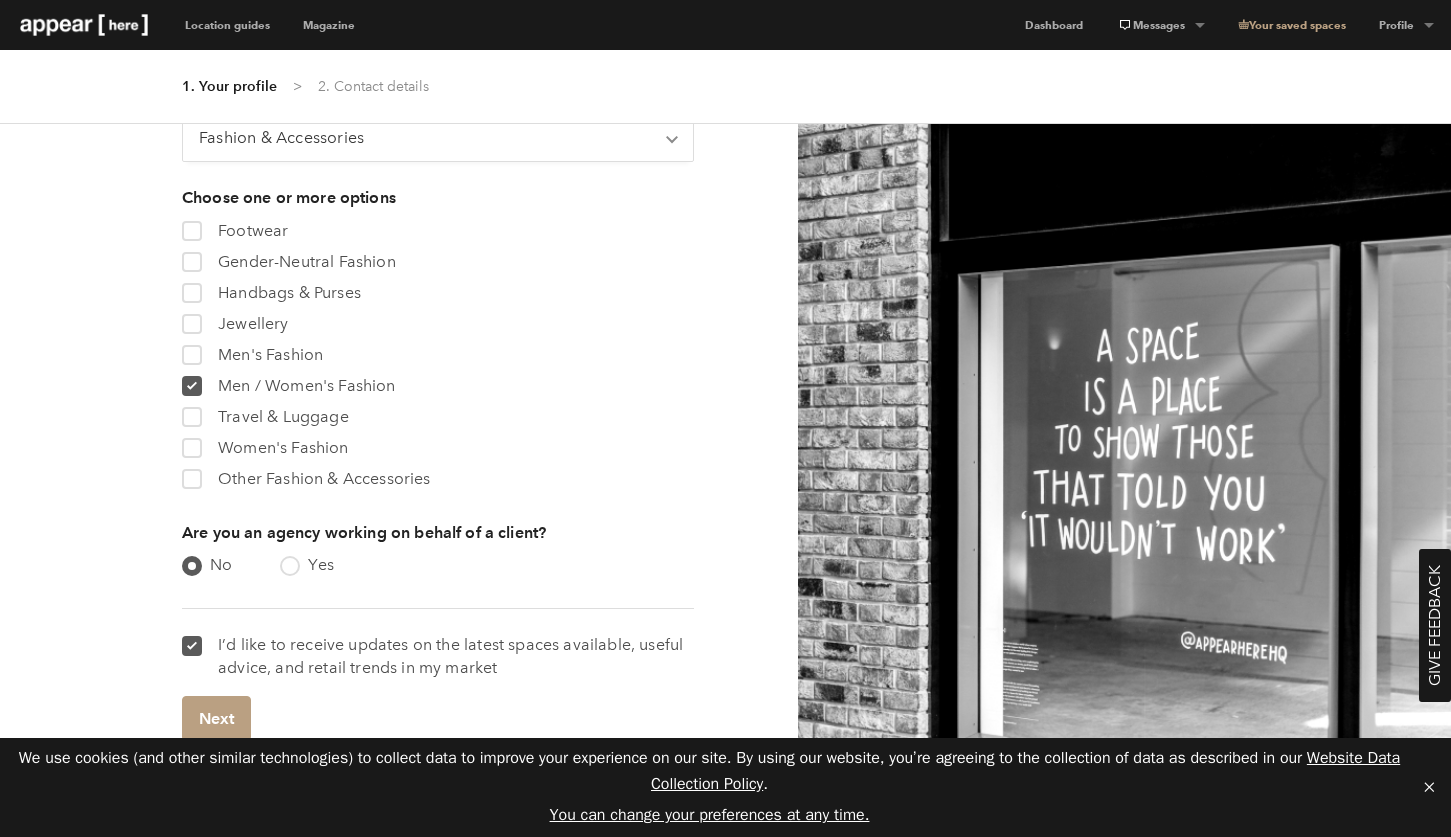 scroll, scrollTop: 544, scrollLeft: 0, axis: vertical 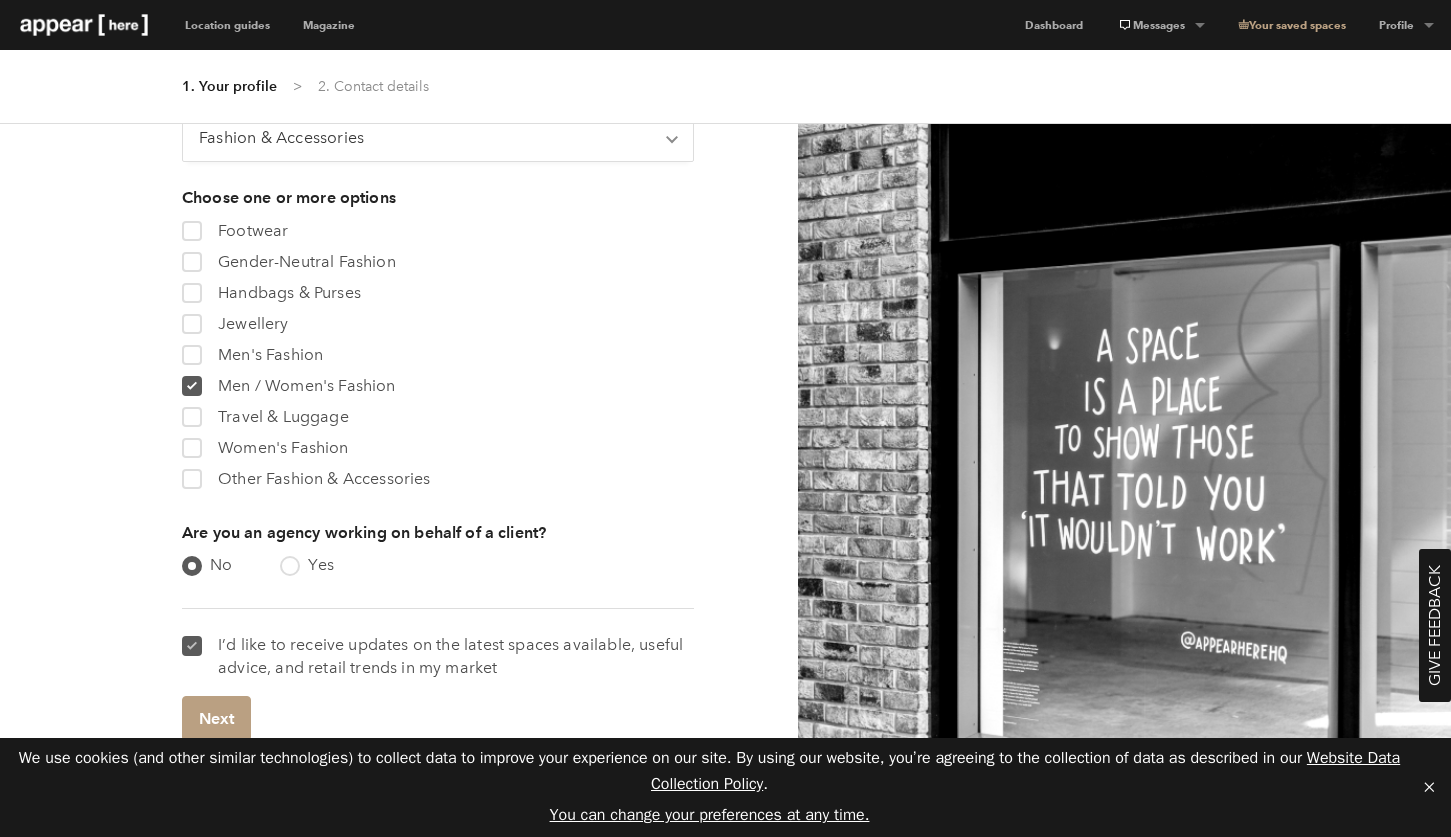 click on "I’d like to receive updates on the latest spaces available, useful advice, and retail trends in my market" at bounding box center (448, 656) 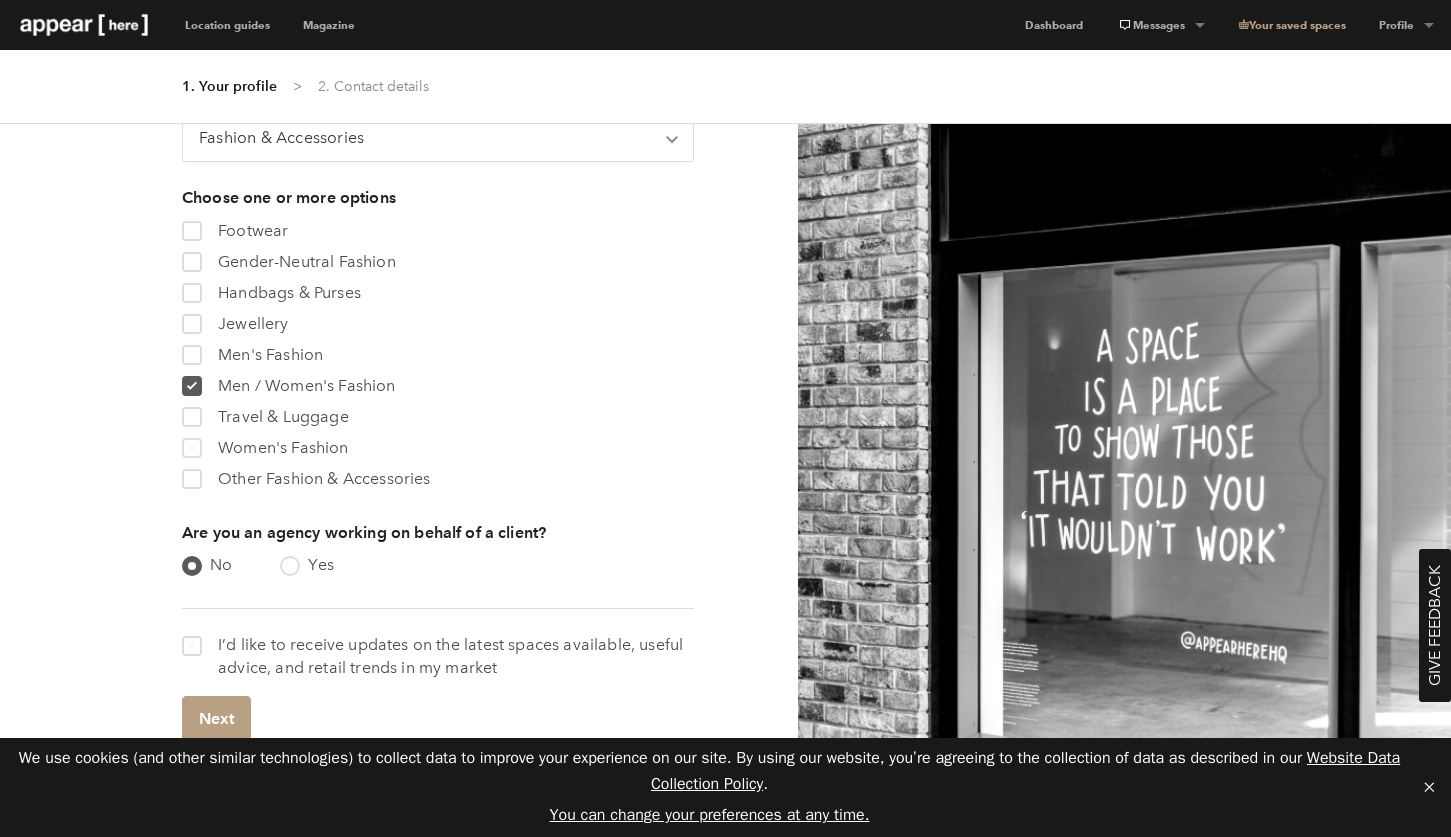 checkbox on "false" 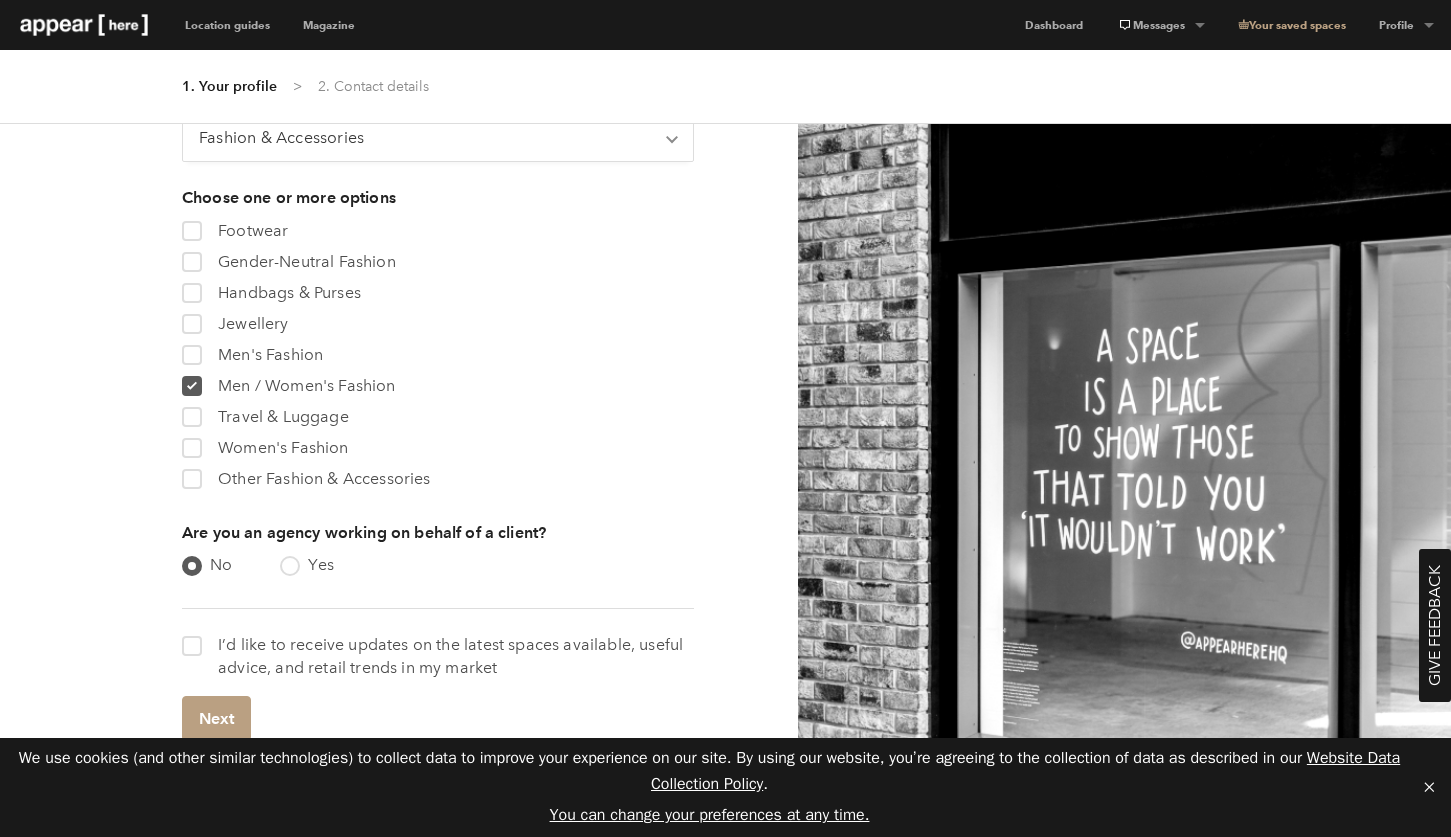 scroll, scrollTop: 544, scrollLeft: 0, axis: vertical 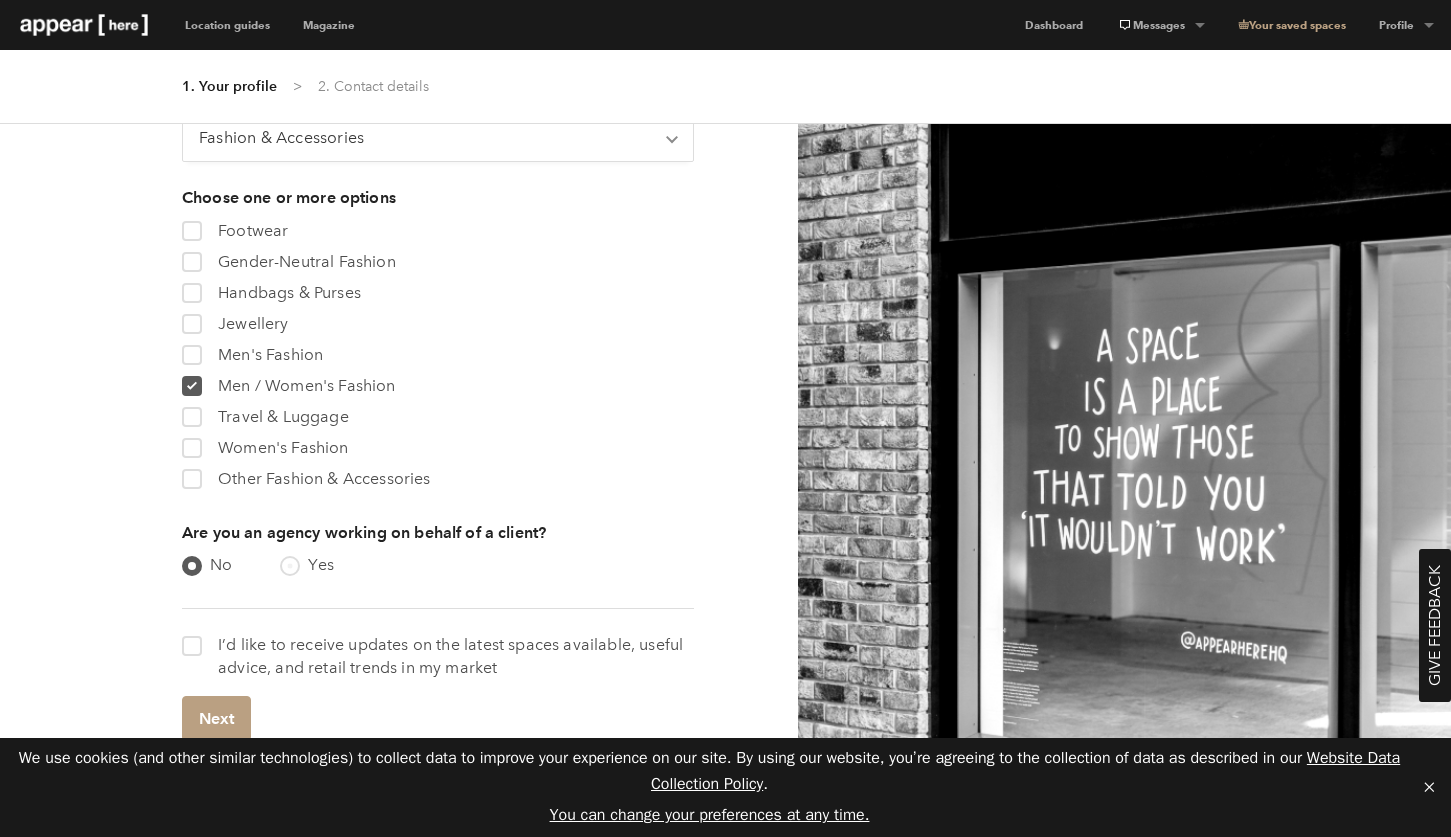 click at bounding box center [290, 566] 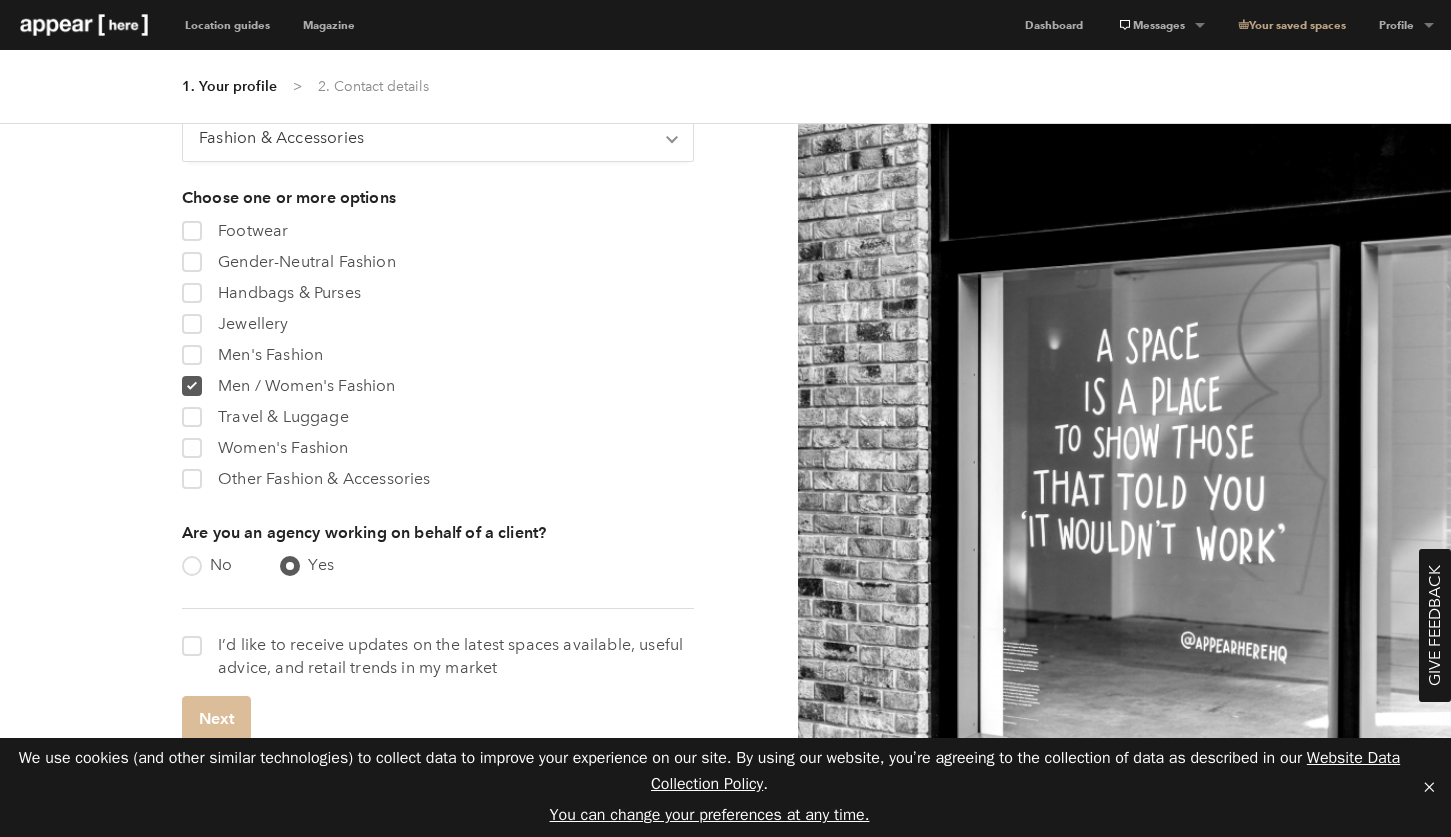click on "Next" at bounding box center [216, 718] 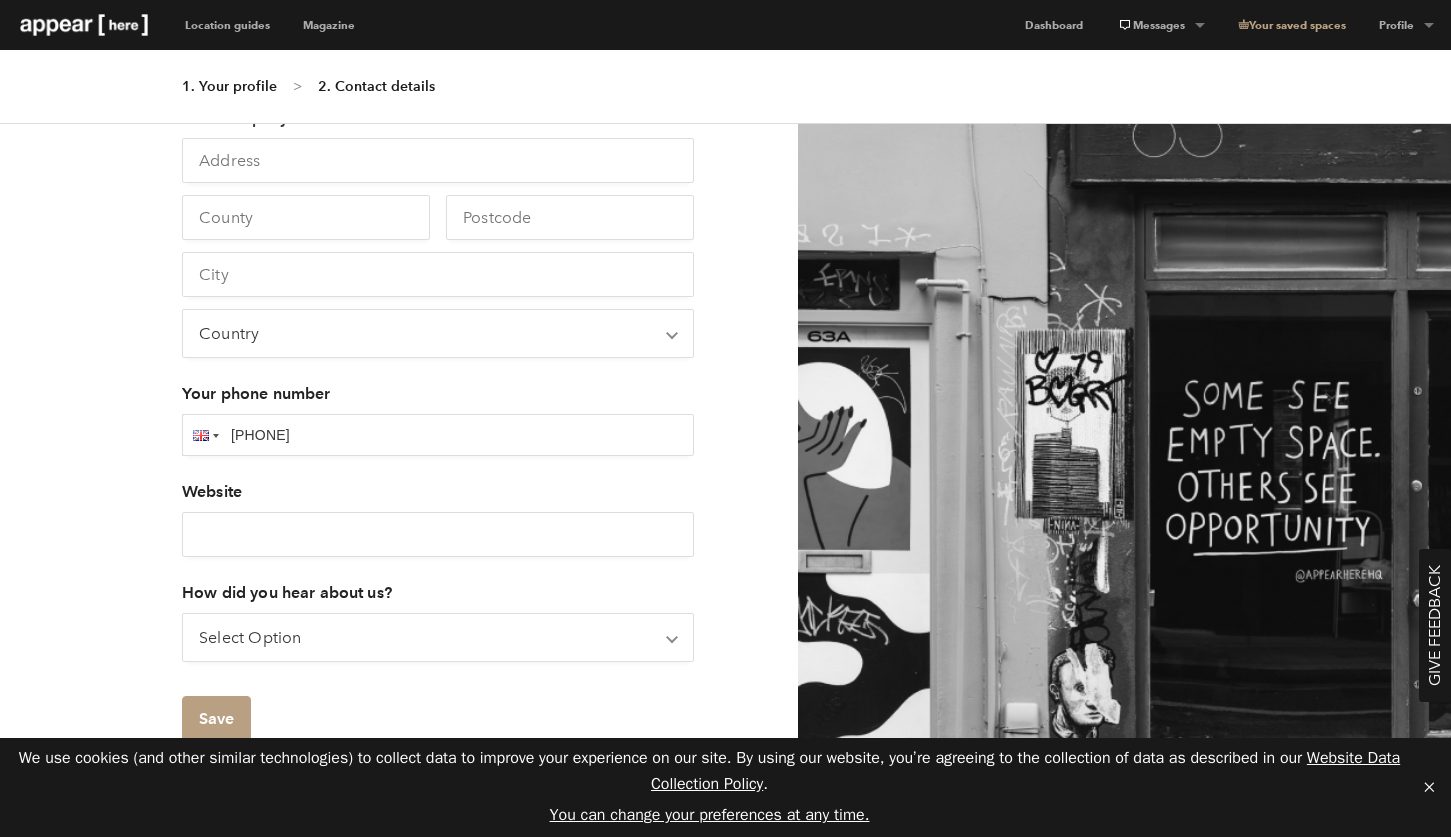 scroll, scrollTop: 313, scrollLeft: 0, axis: vertical 